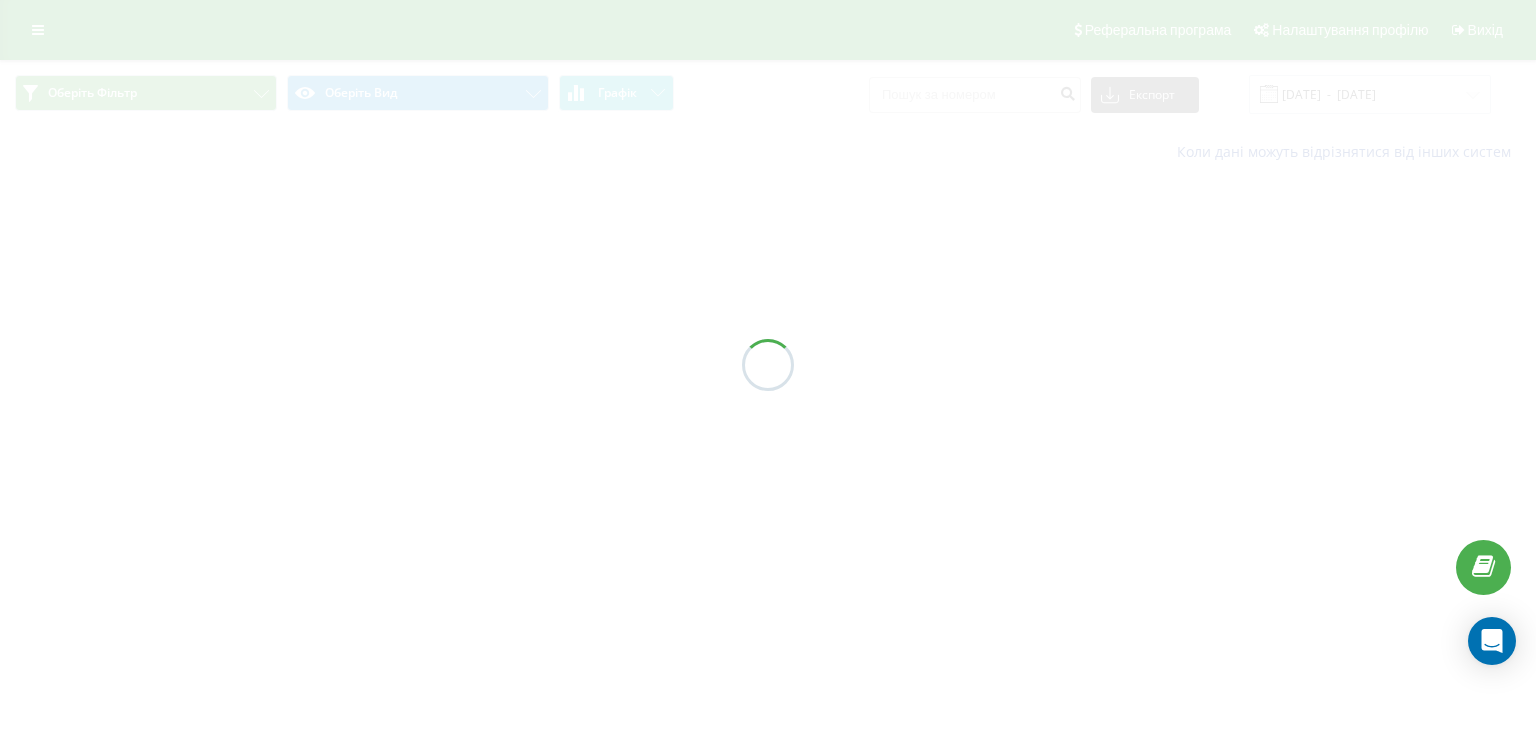 scroll, scrollTop: 0, scrollLeft: 0, axis: both 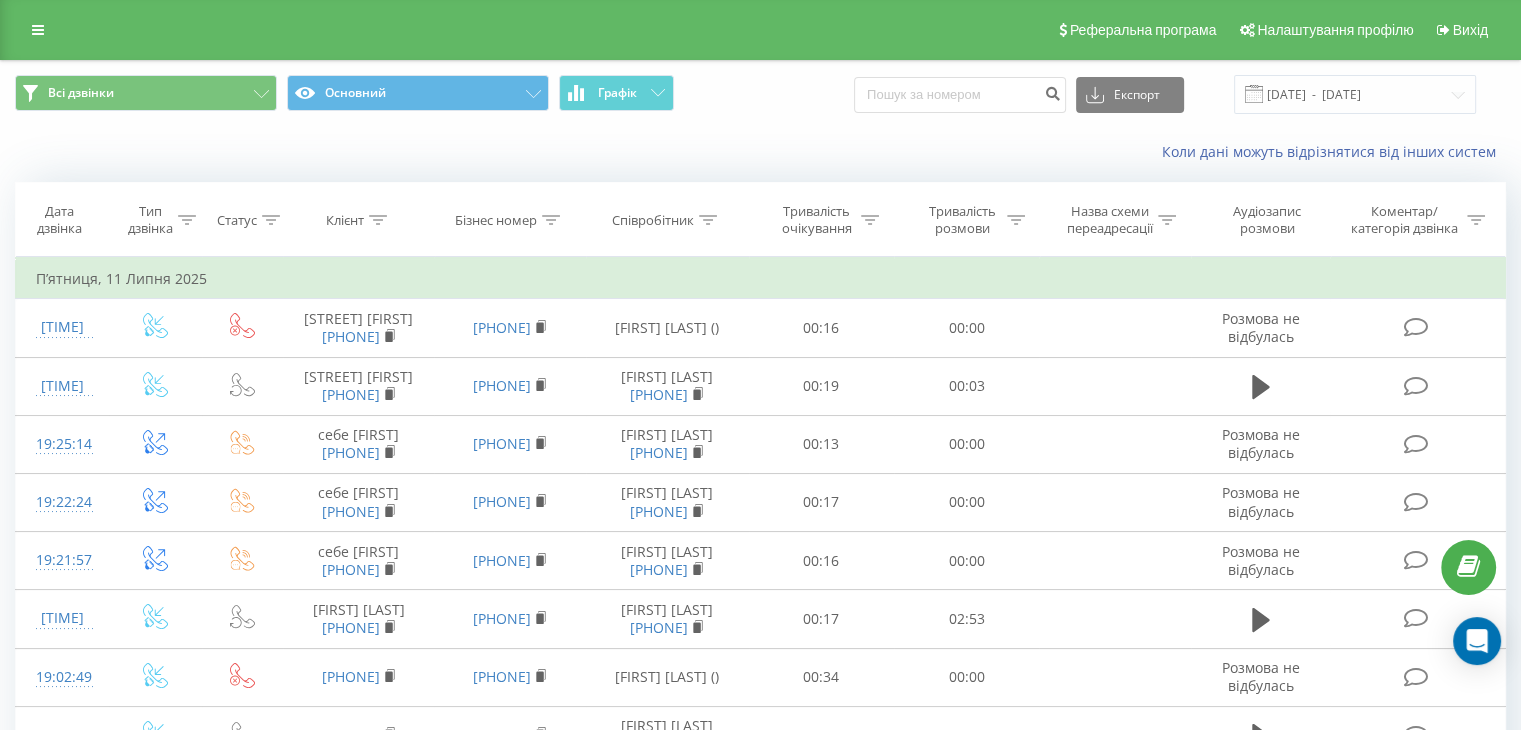 click 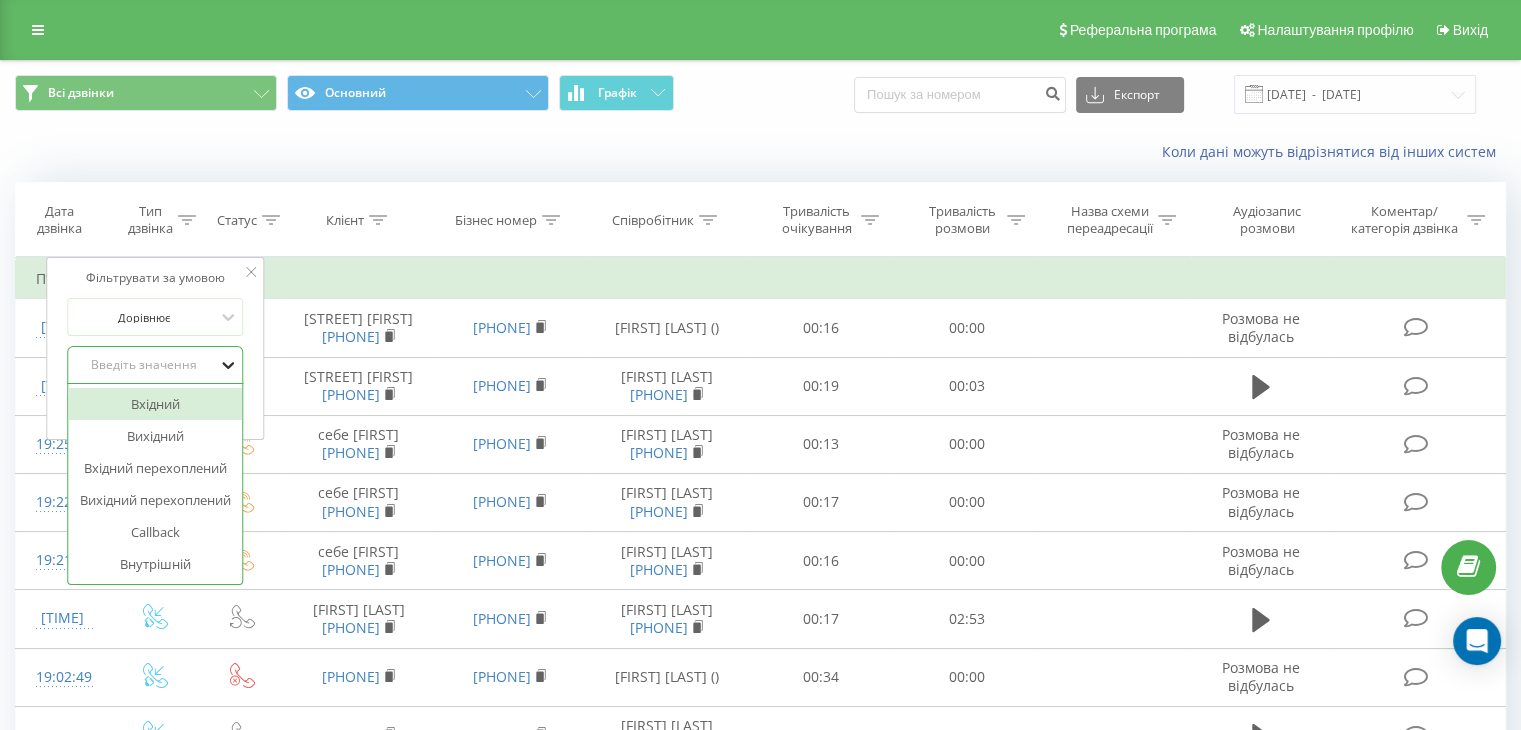 click 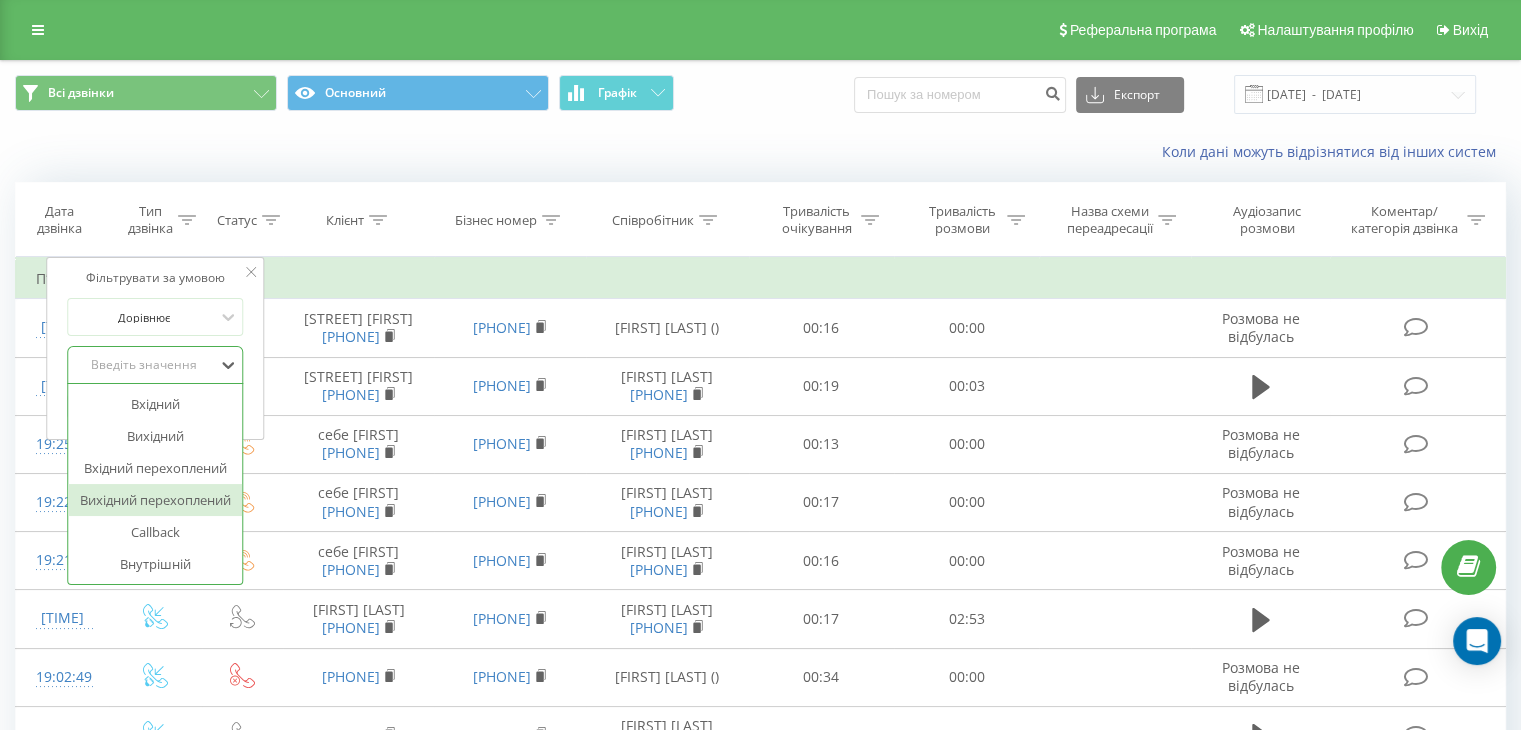 click on "Вихідний перехоплений" at bounding box center [155, 500] 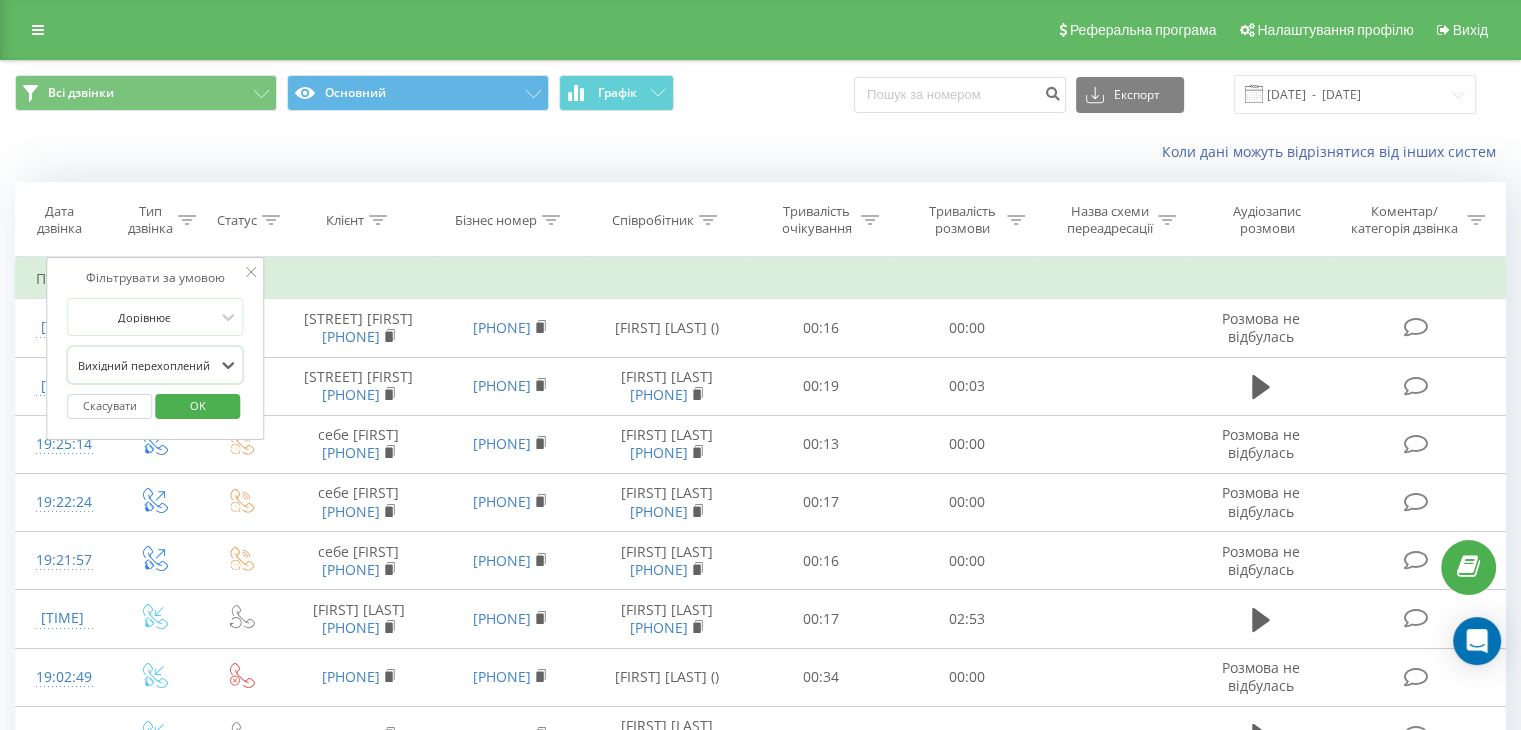 click on "OK" at bounding box center (198, 405) 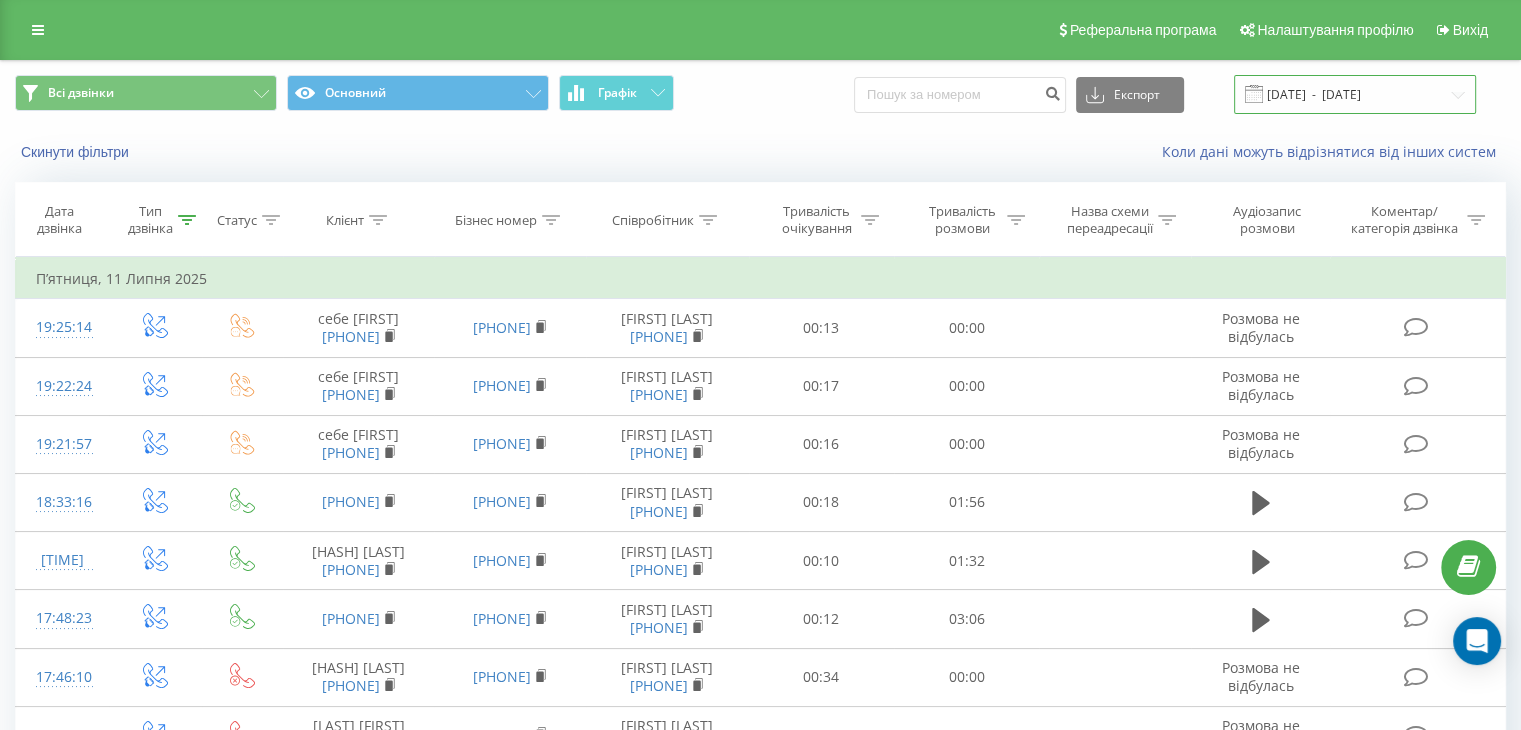 click on "[DATE]  -  [DATE]" at bounding box center (1355, 94) 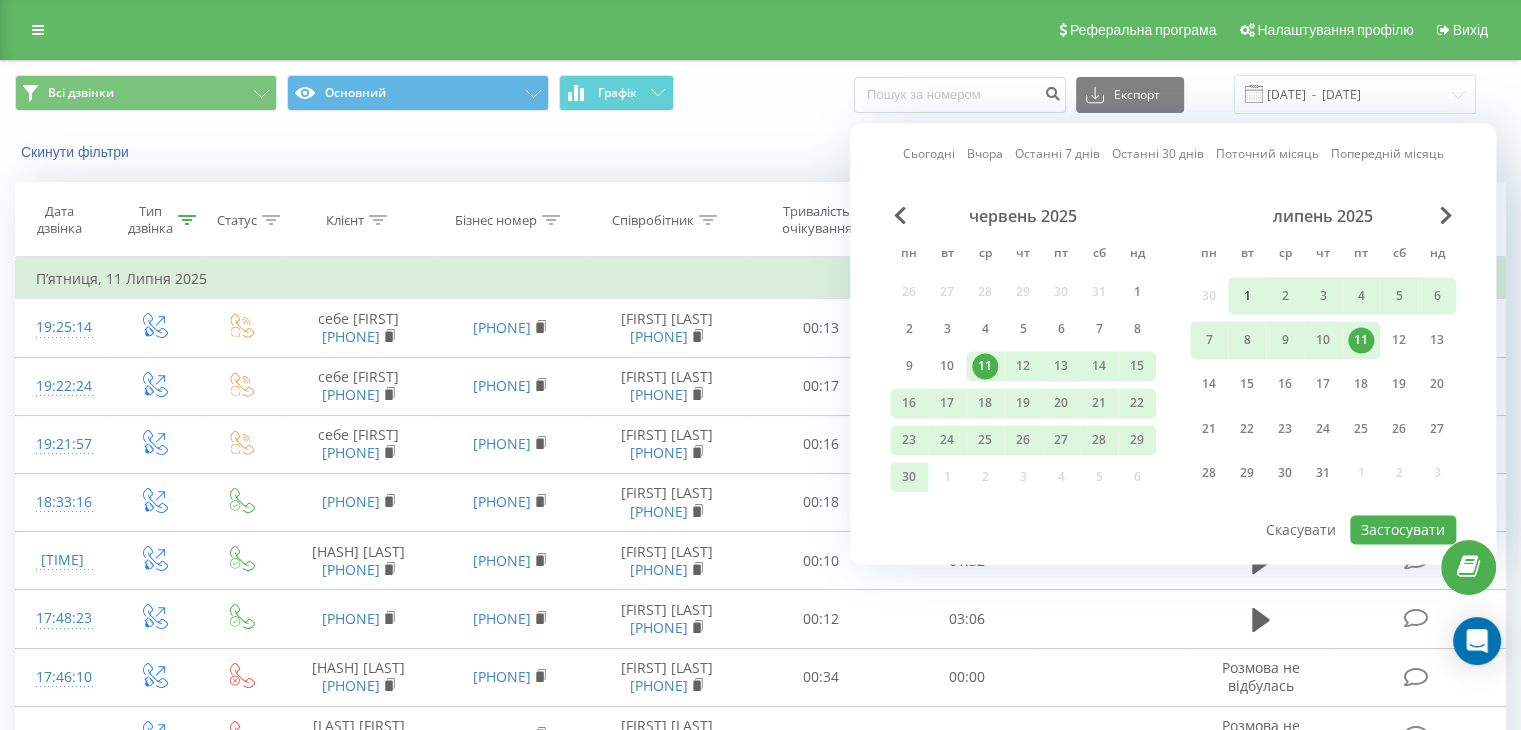 click on "1" at bounding box center [1247, 296] 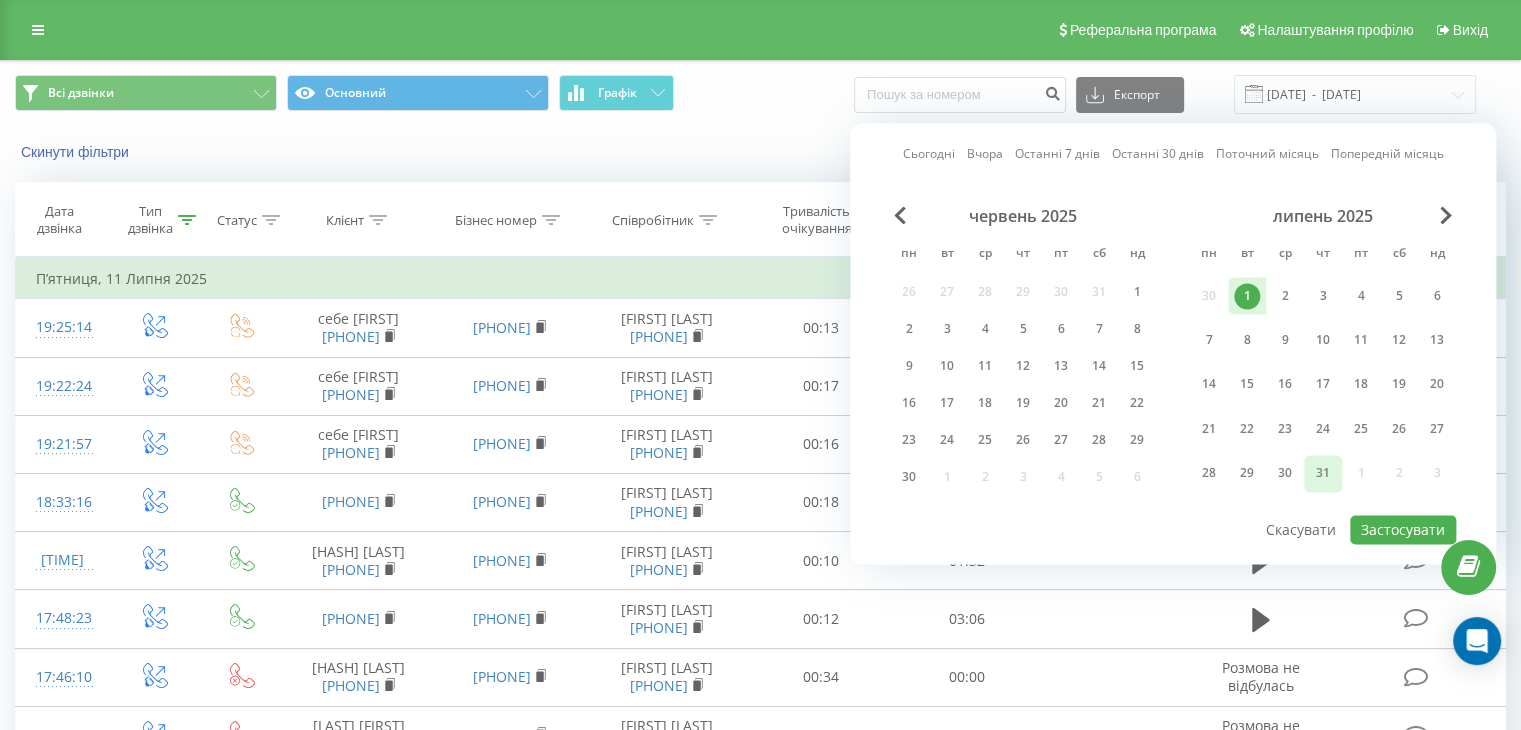 click on "31" at bounding box center [1323, 474] 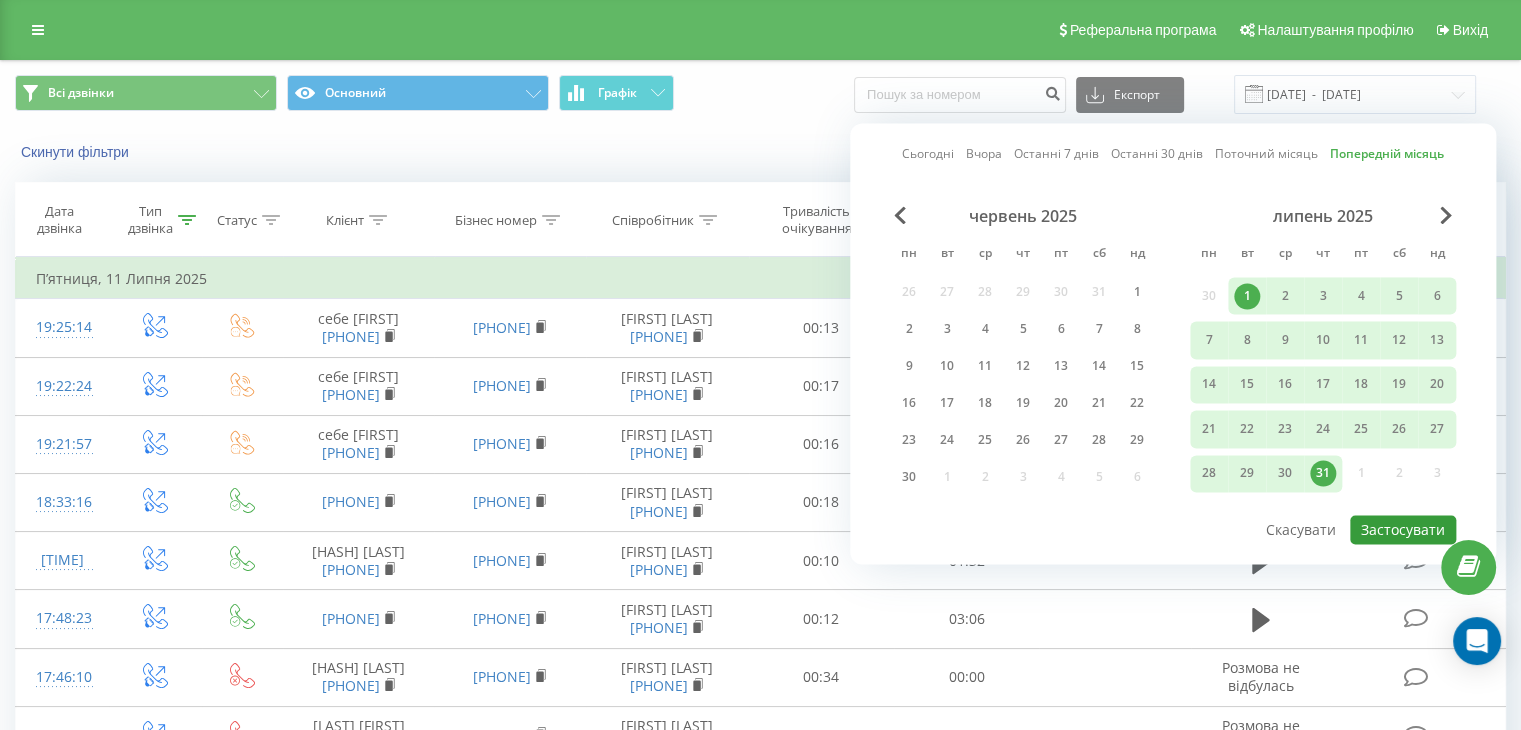click on "Застосувати" at bounding box center [1403, 529] 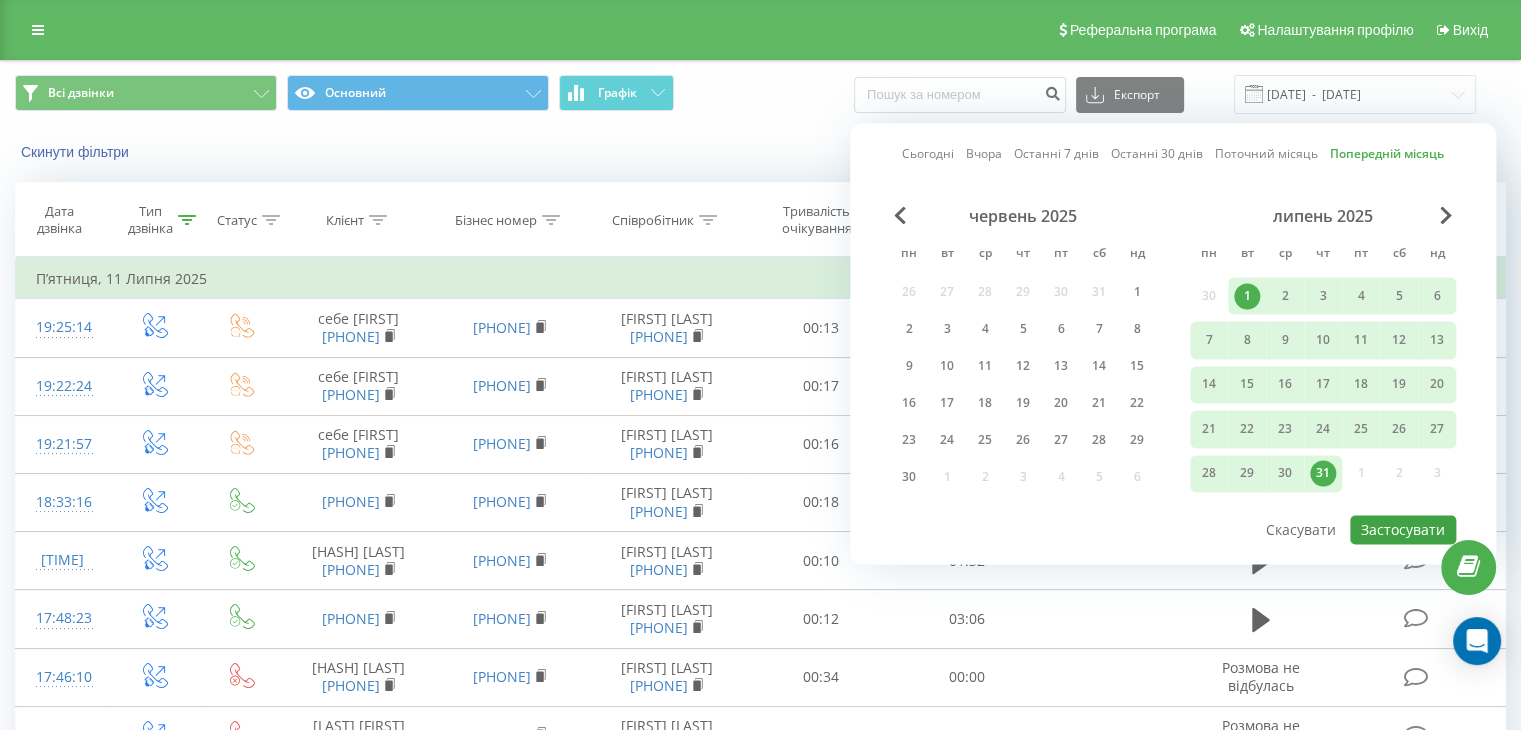 type on "01.07.2025  -  31.07.2025" 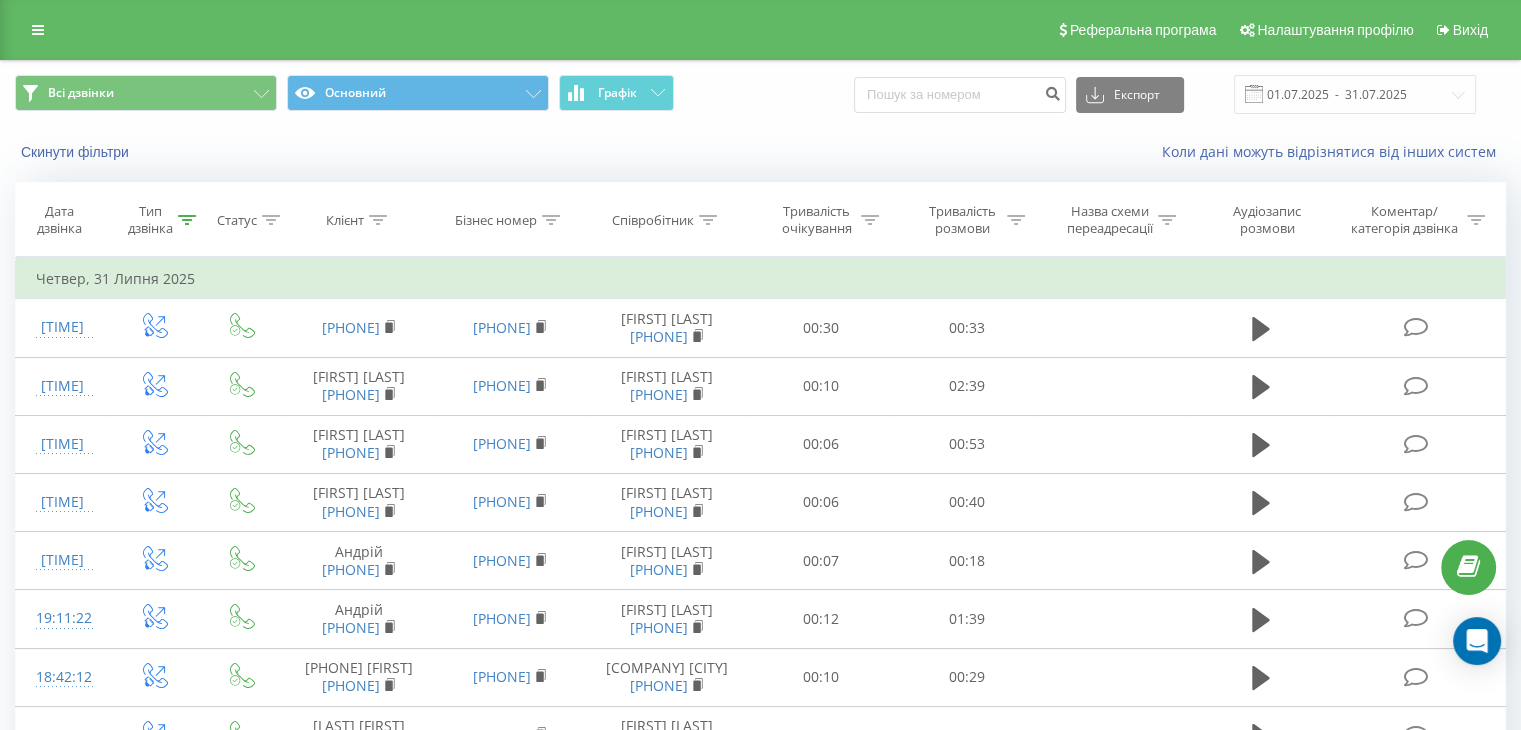 click at bounding box center (271, 220) 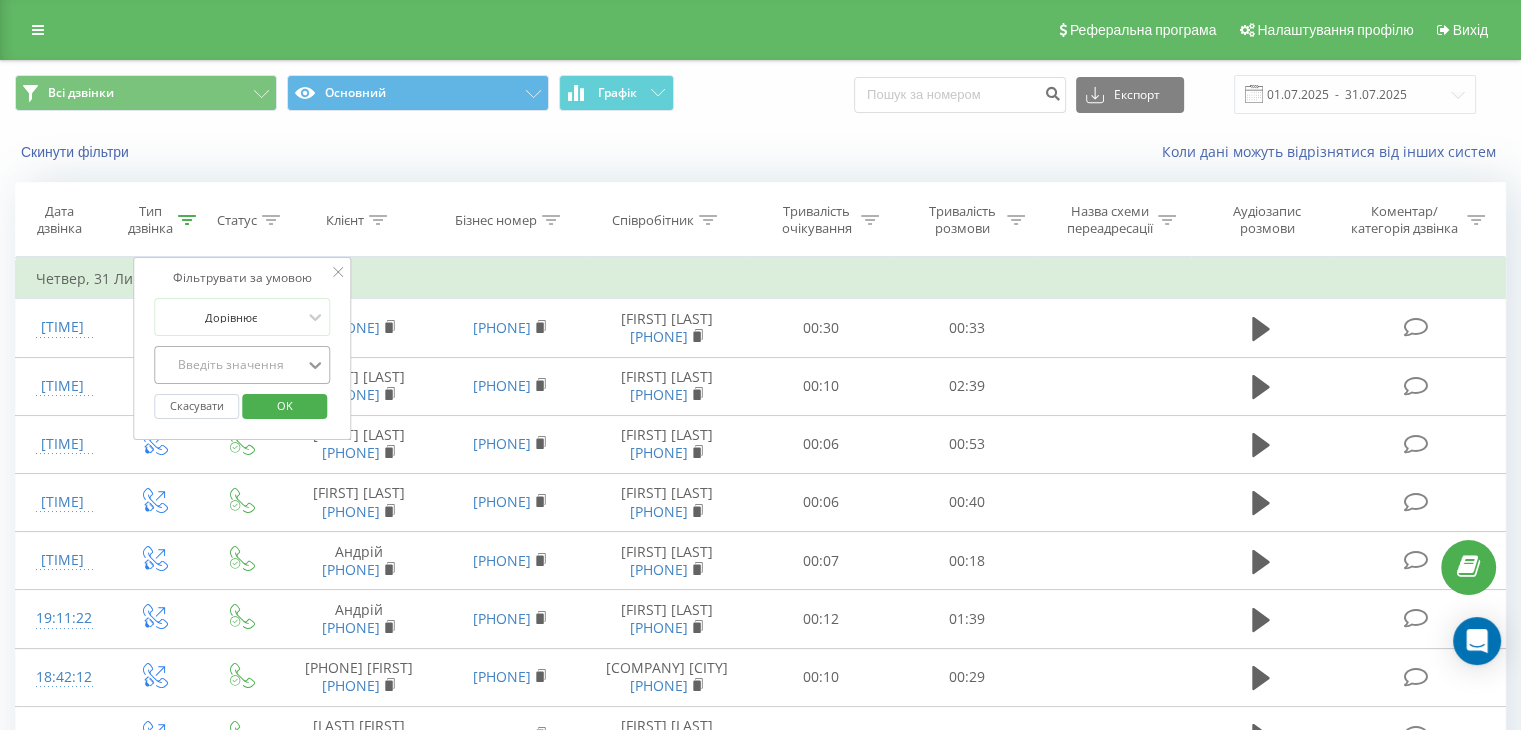 click 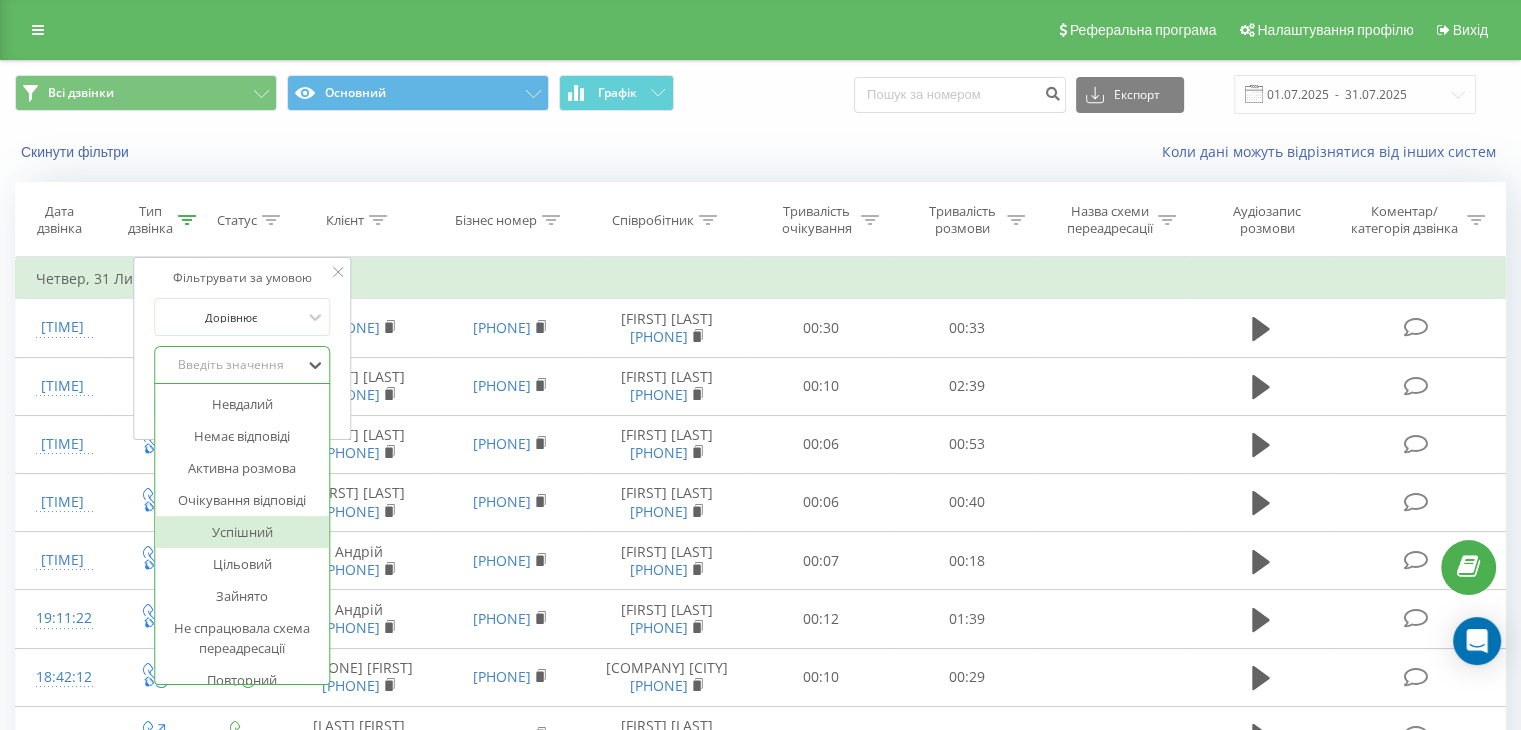 click on "Успішний" at bounding box center (243, 532) 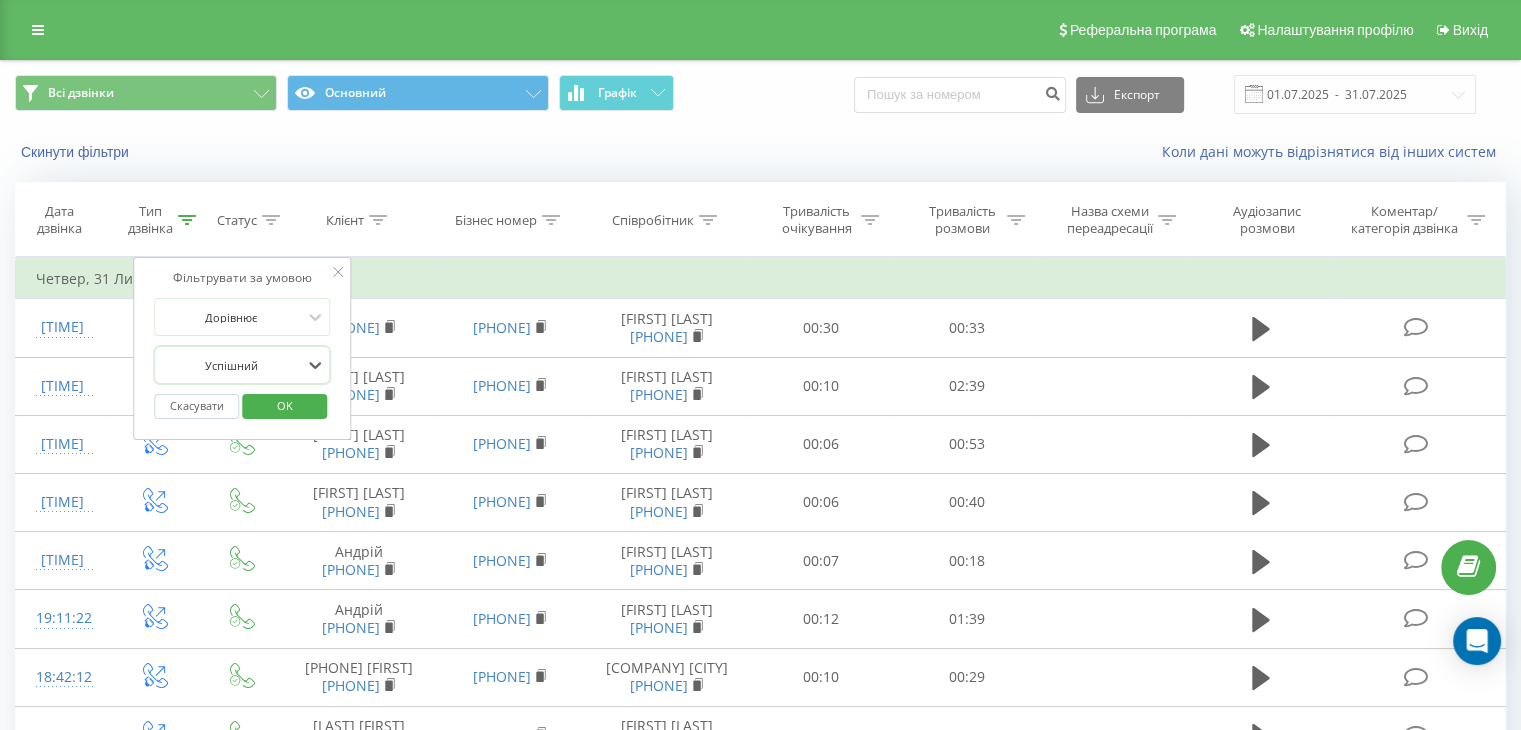 click on "OK" at bounding box center (285, 405) 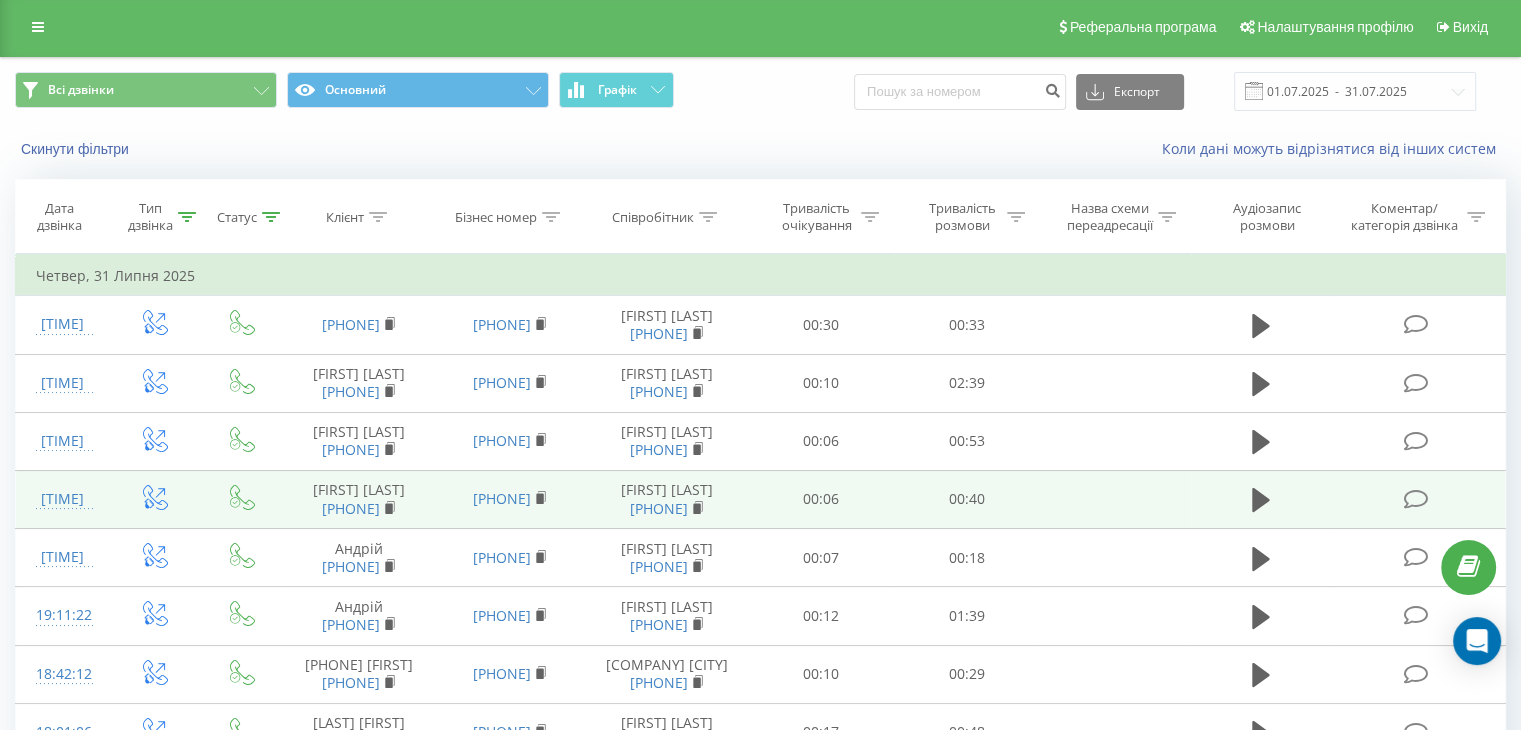 scroll, scrollTop: 0, scrollLeft: 0, axis: both 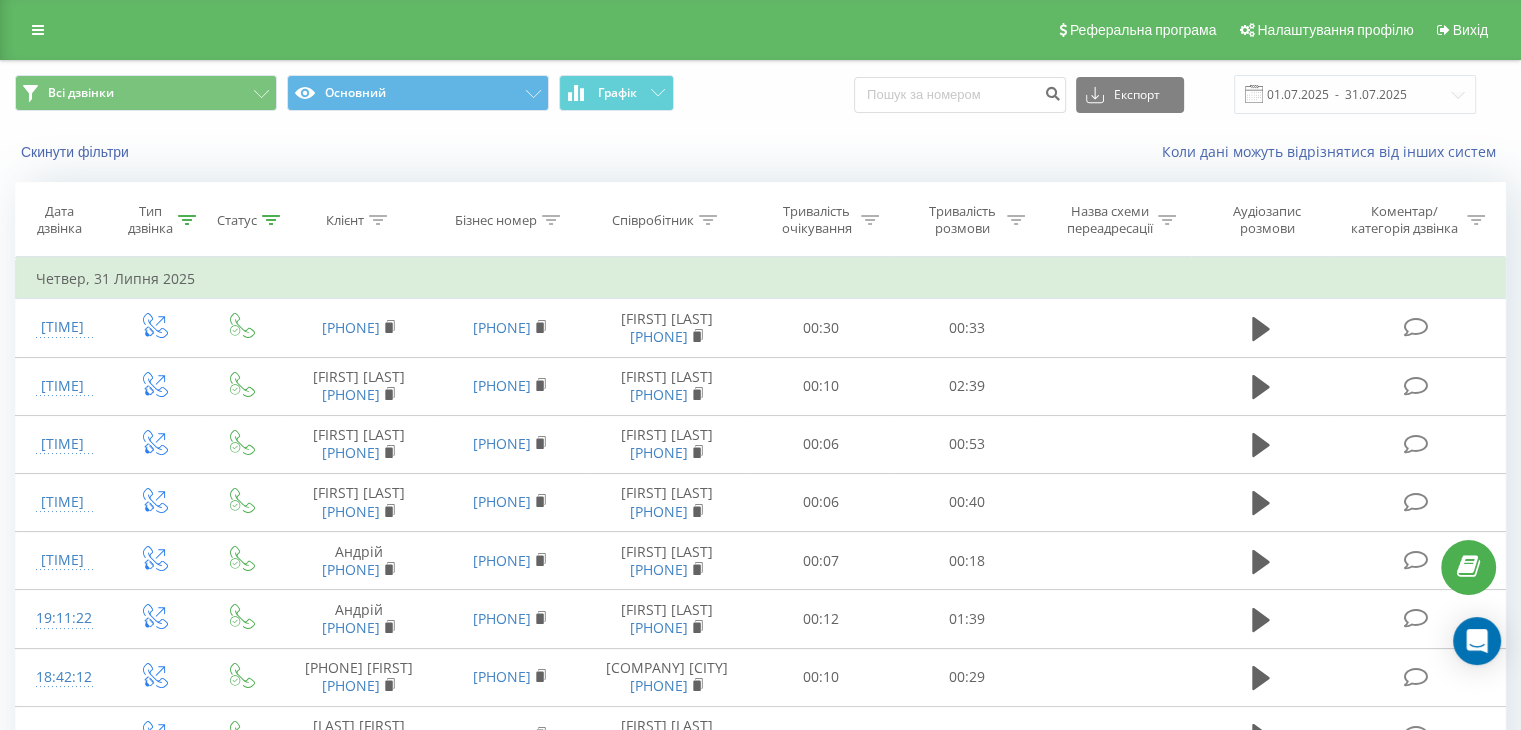 click 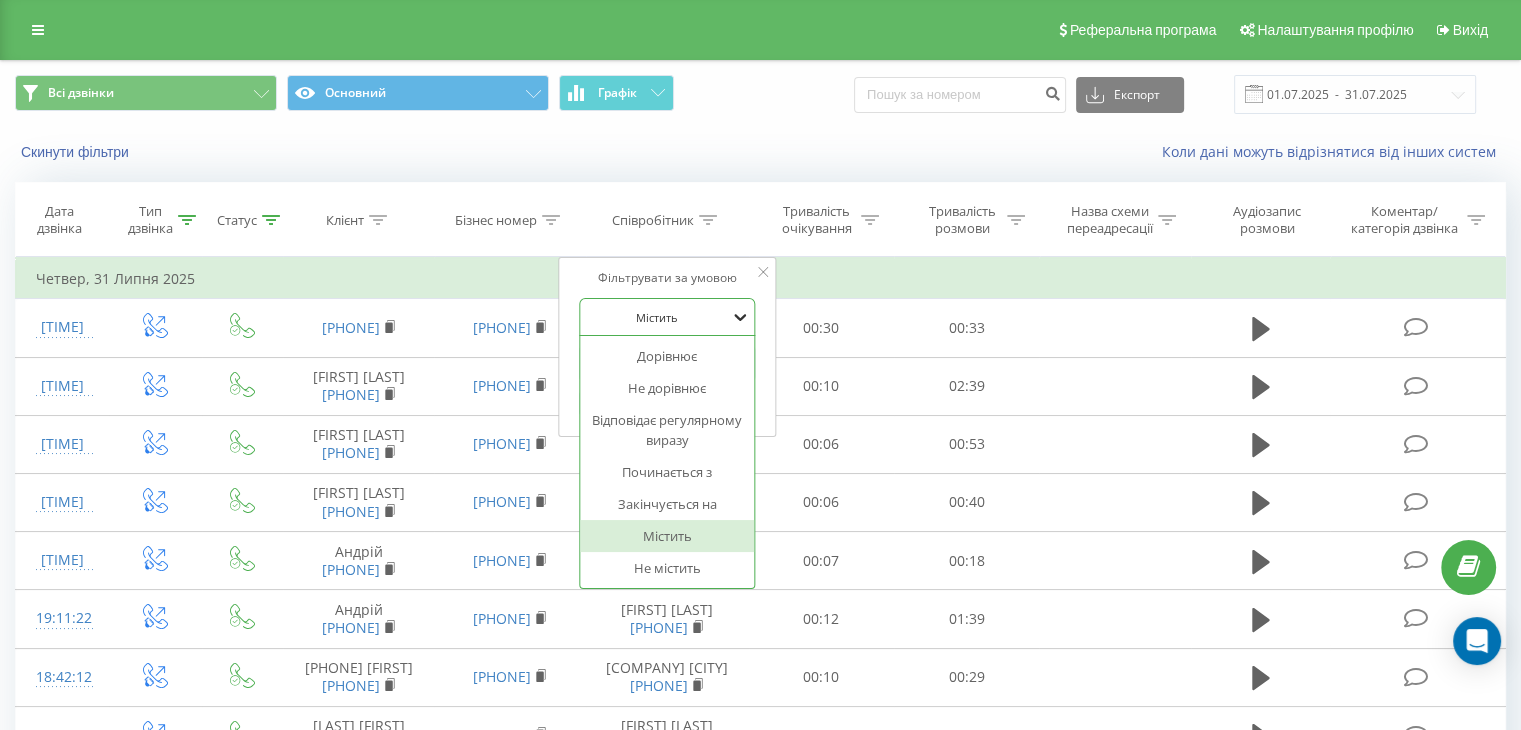 click 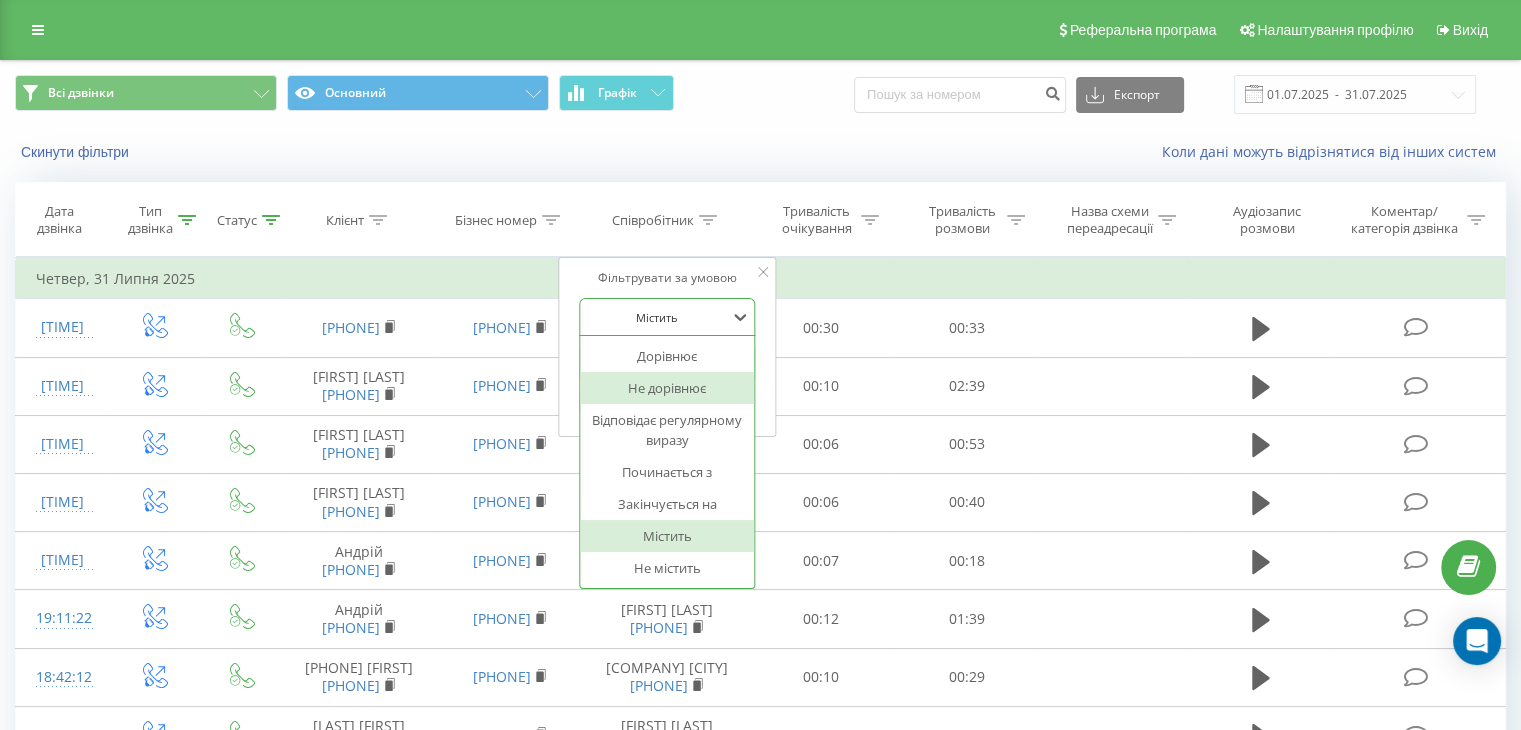 click on "[FILTER_OPTION] [FILTER_OPTION], [NUMBER] of [NUMBER]. [NUMBER] results available. Use Up and Down to choose options, press Enter to select the currently focused option, press Escape to exit the menu, press Tab to select the option and exit the menu. [FILTER_OPTION] [FILTER_OPTION] [FILTER_OPTION] [FILTER_OPTION] [FILTER_OPTION] [FILTER_OPTION] [FILTER_OPTION] [FILTER_OPTION] [FILTER_OPTION] [FILTER_OPTION] [FILTER_OPTION] [FILTER_OPTION] [FILTER_OPTION]" at bounding box center [667, 347] 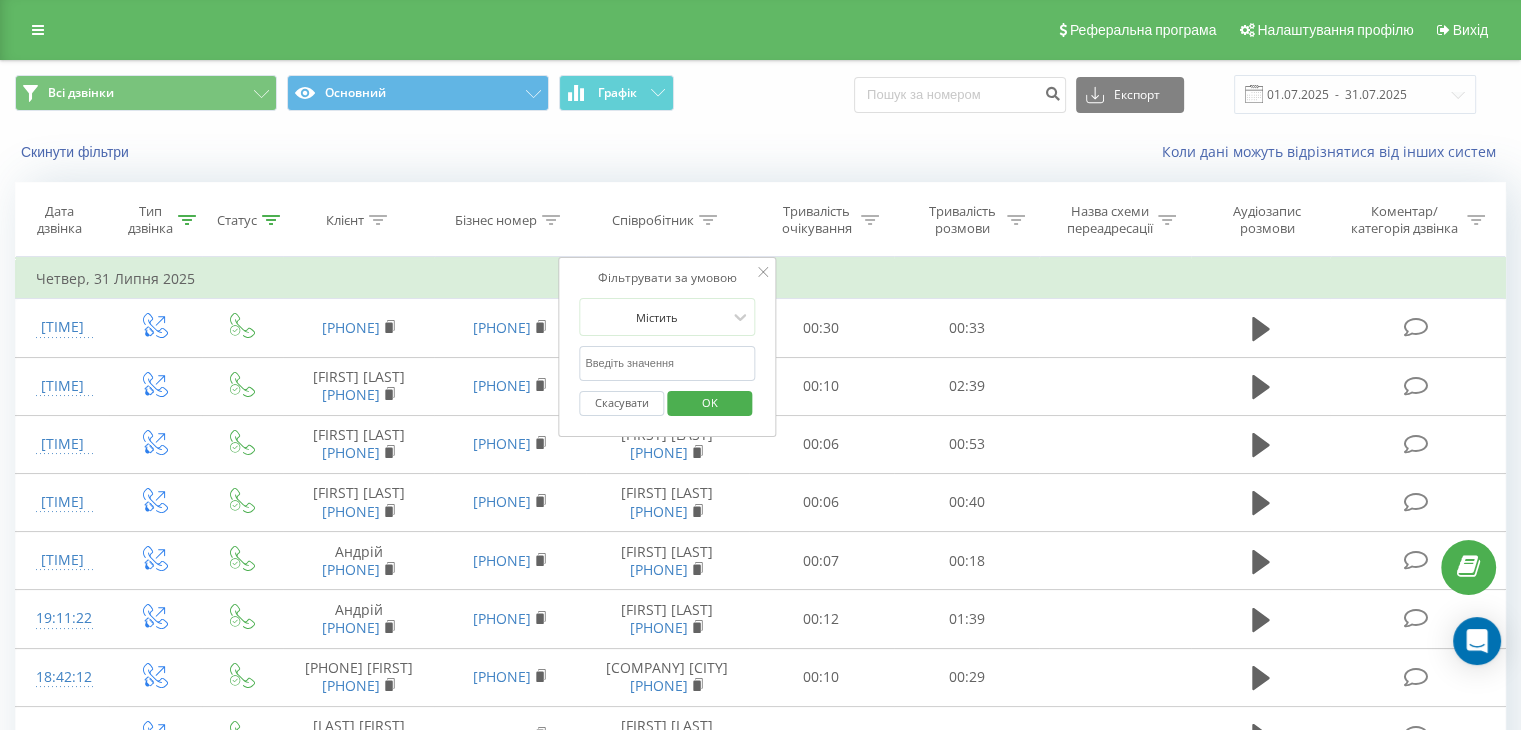 click at bounding box center (667, 363) 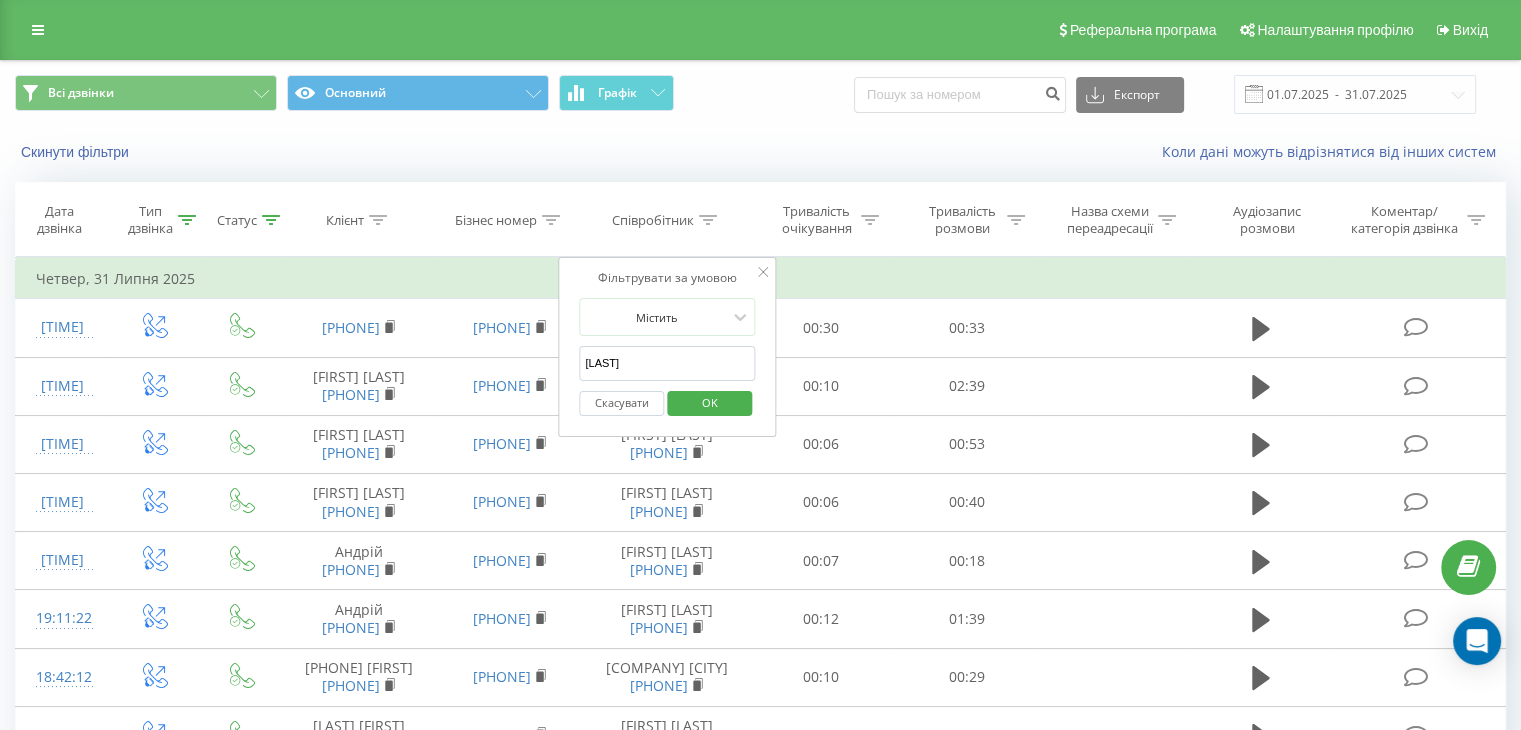 click on "OK" at bounding box center [710, 402] 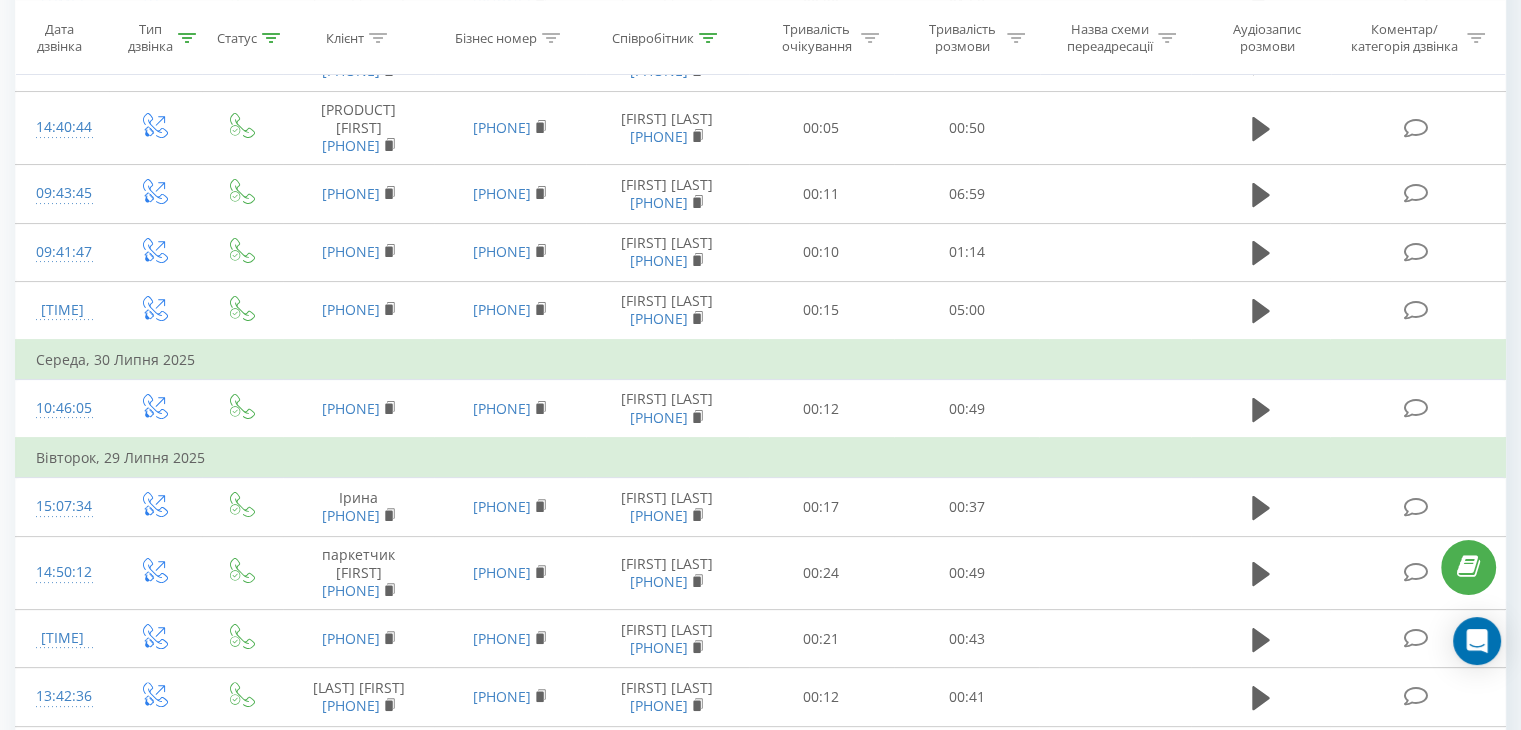 scroll, scrollTop: 0, scrollLeft: 0, axis: both 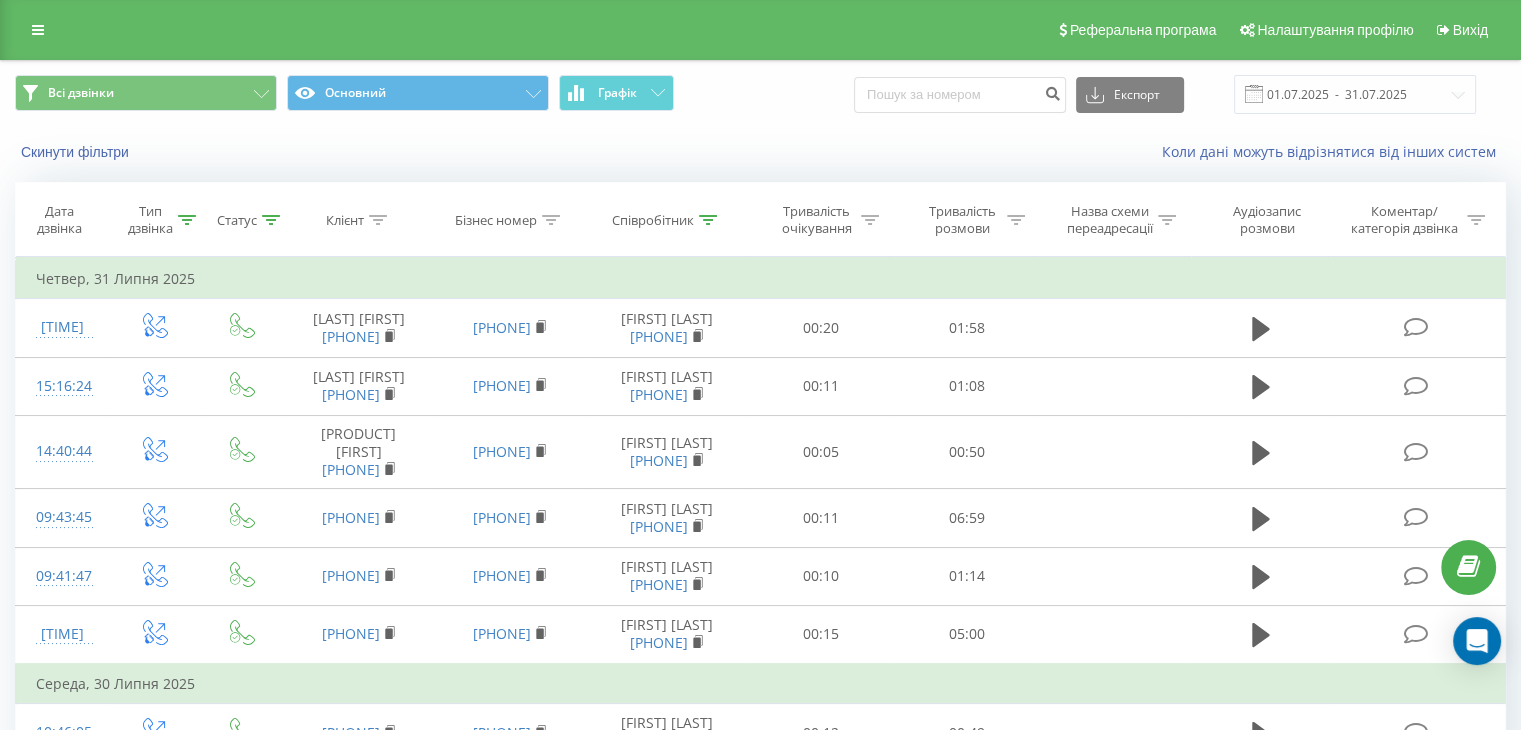 click on "Скинути фільтри Коли дані можуть відрізнятися вiд інших систем" at bounding box center [760, 152] 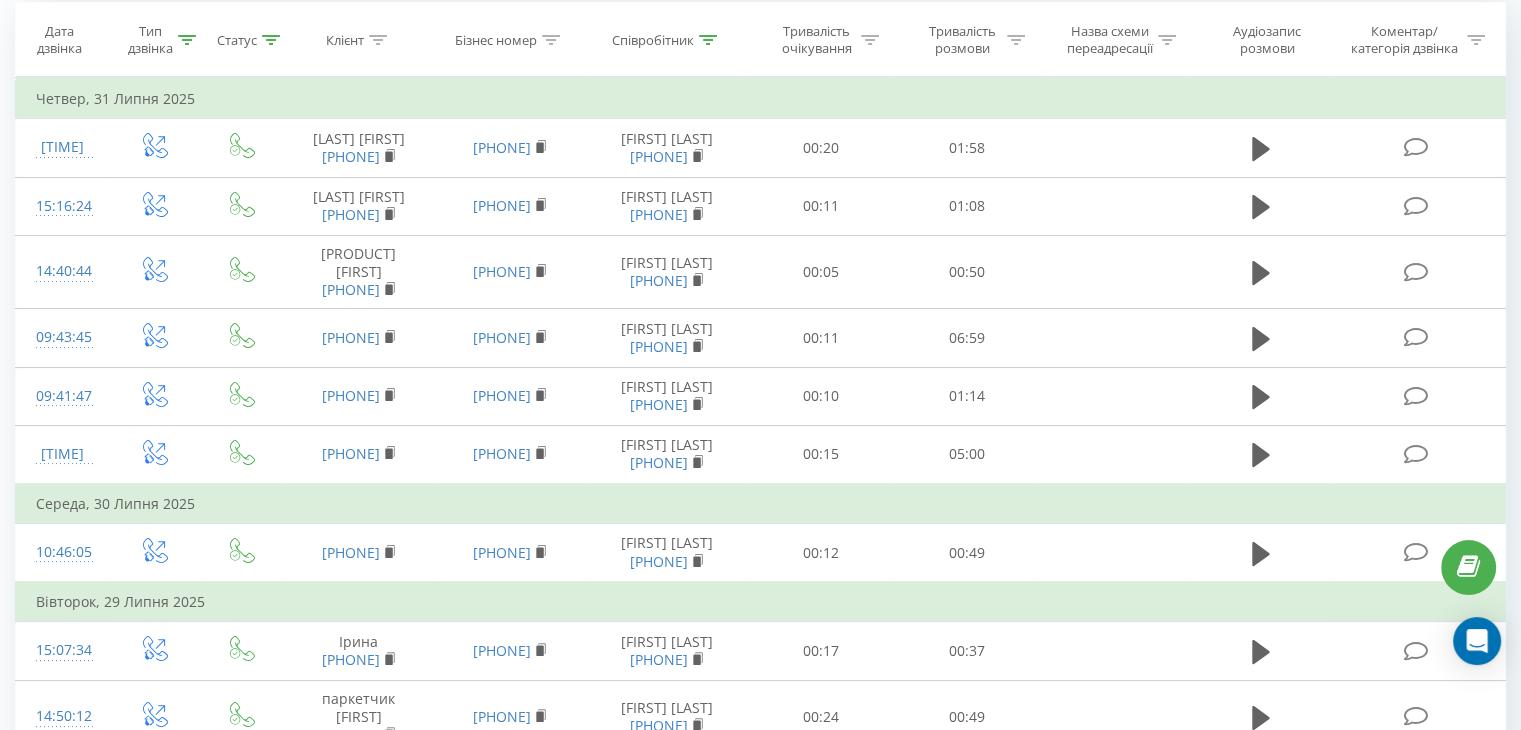scroll, scrollTop: 0, scrollLeft: 0, axis: both 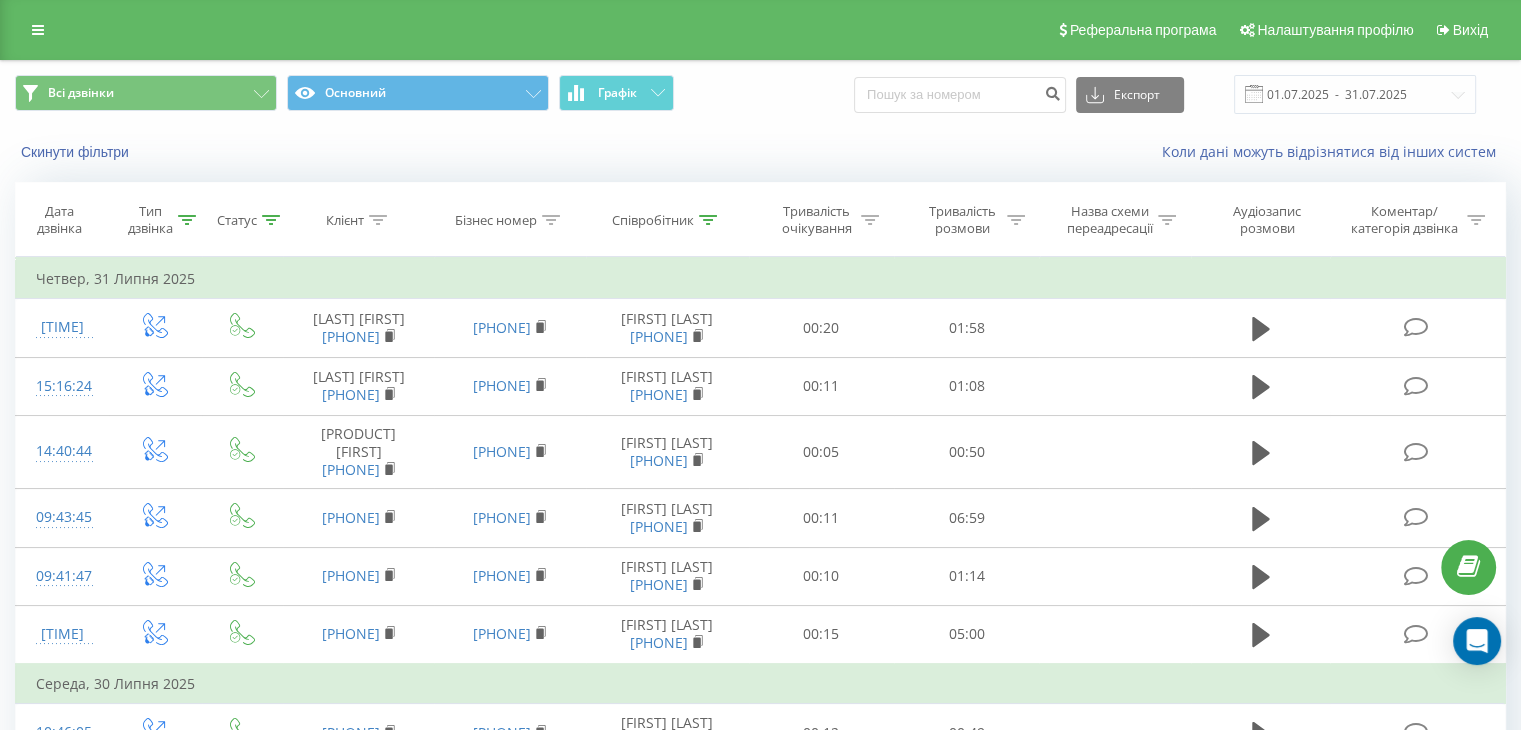 click 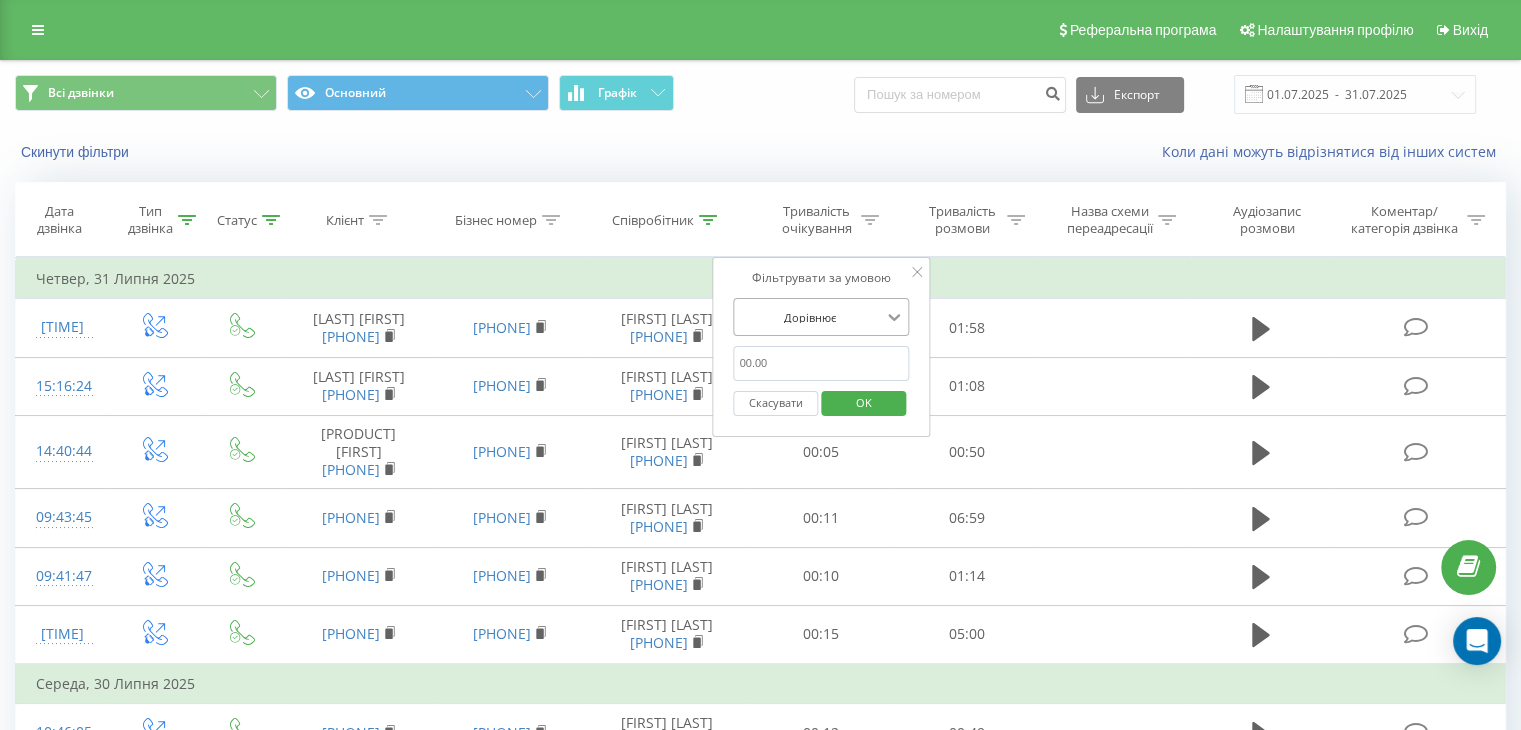 click 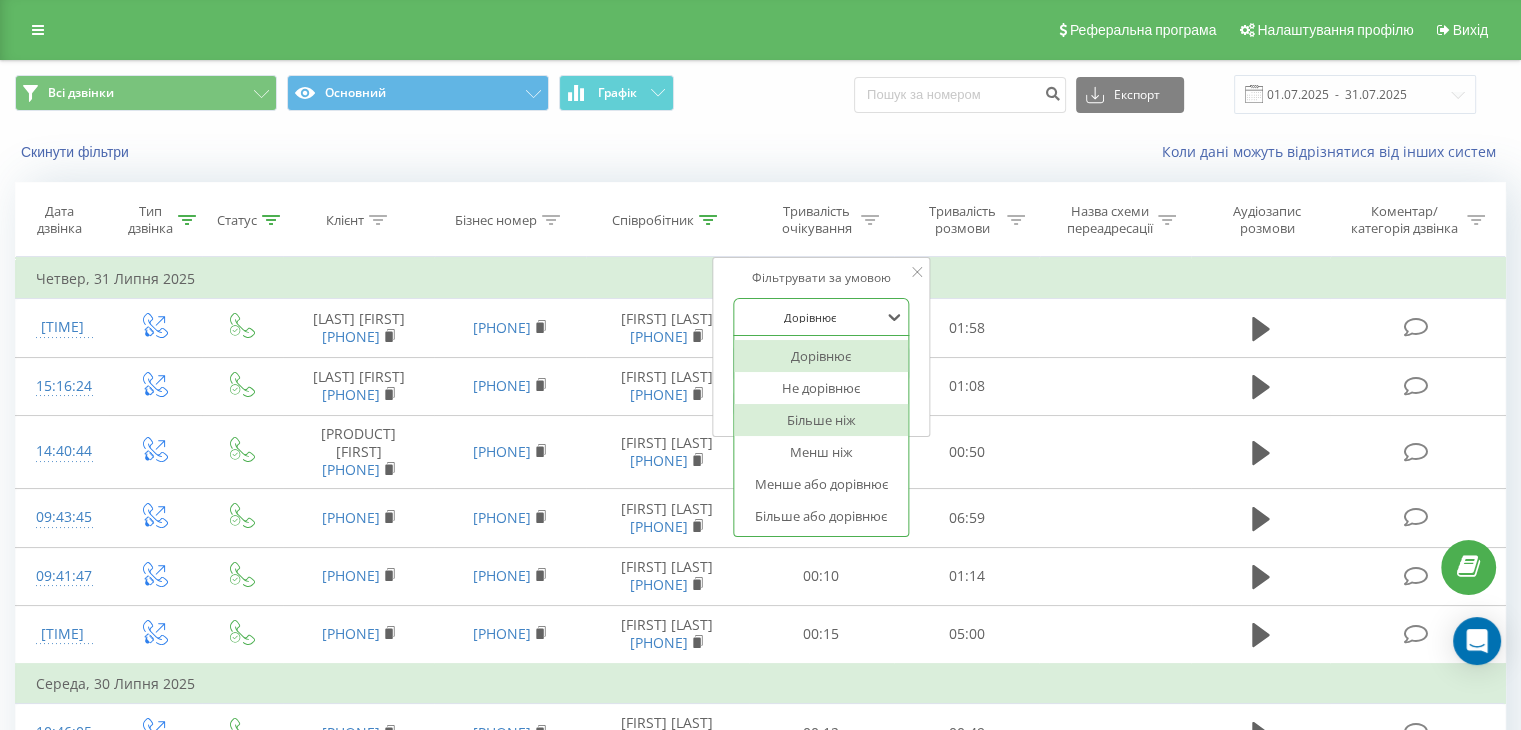 click on "Більше ніж" at bounding box center (822, 420) 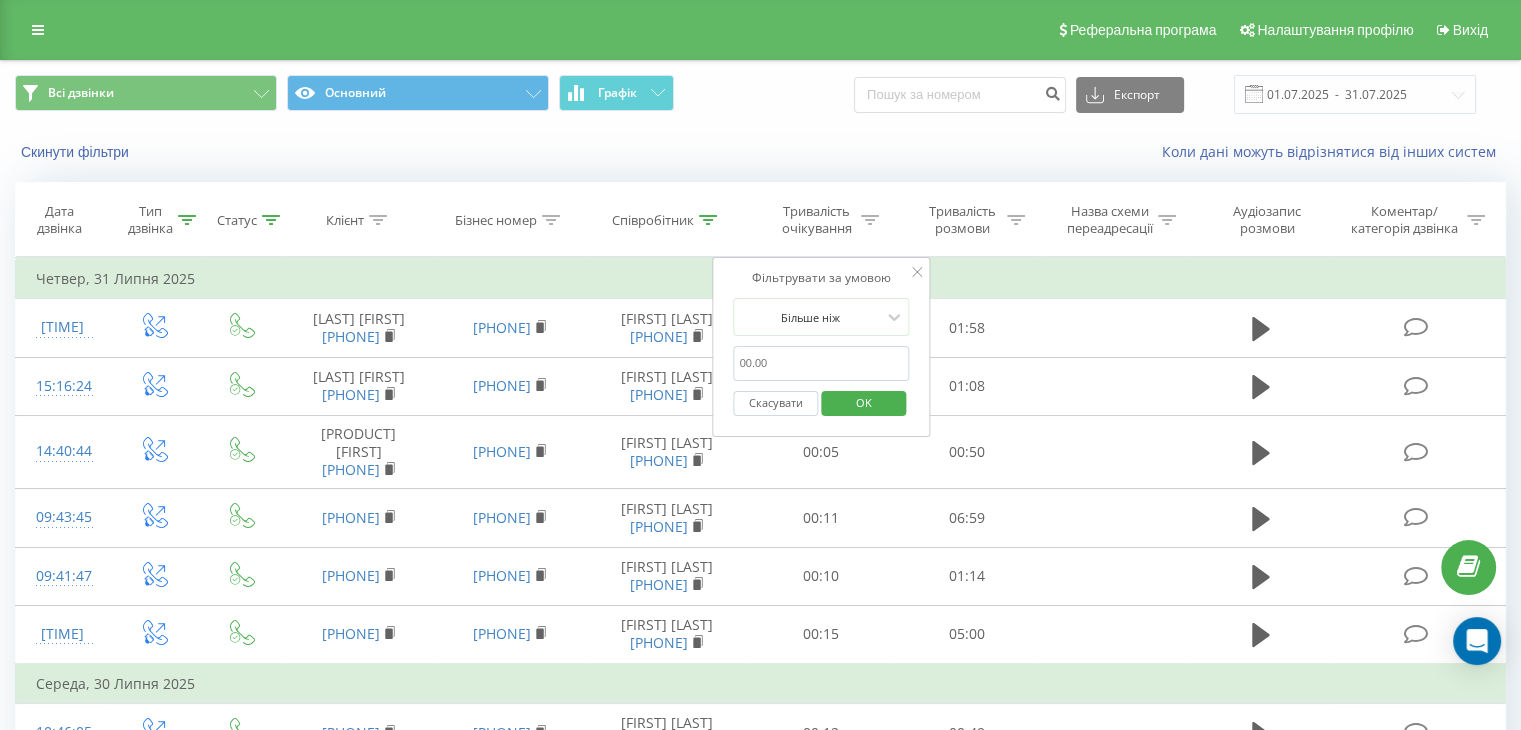 click at bounding box center [822, 363] 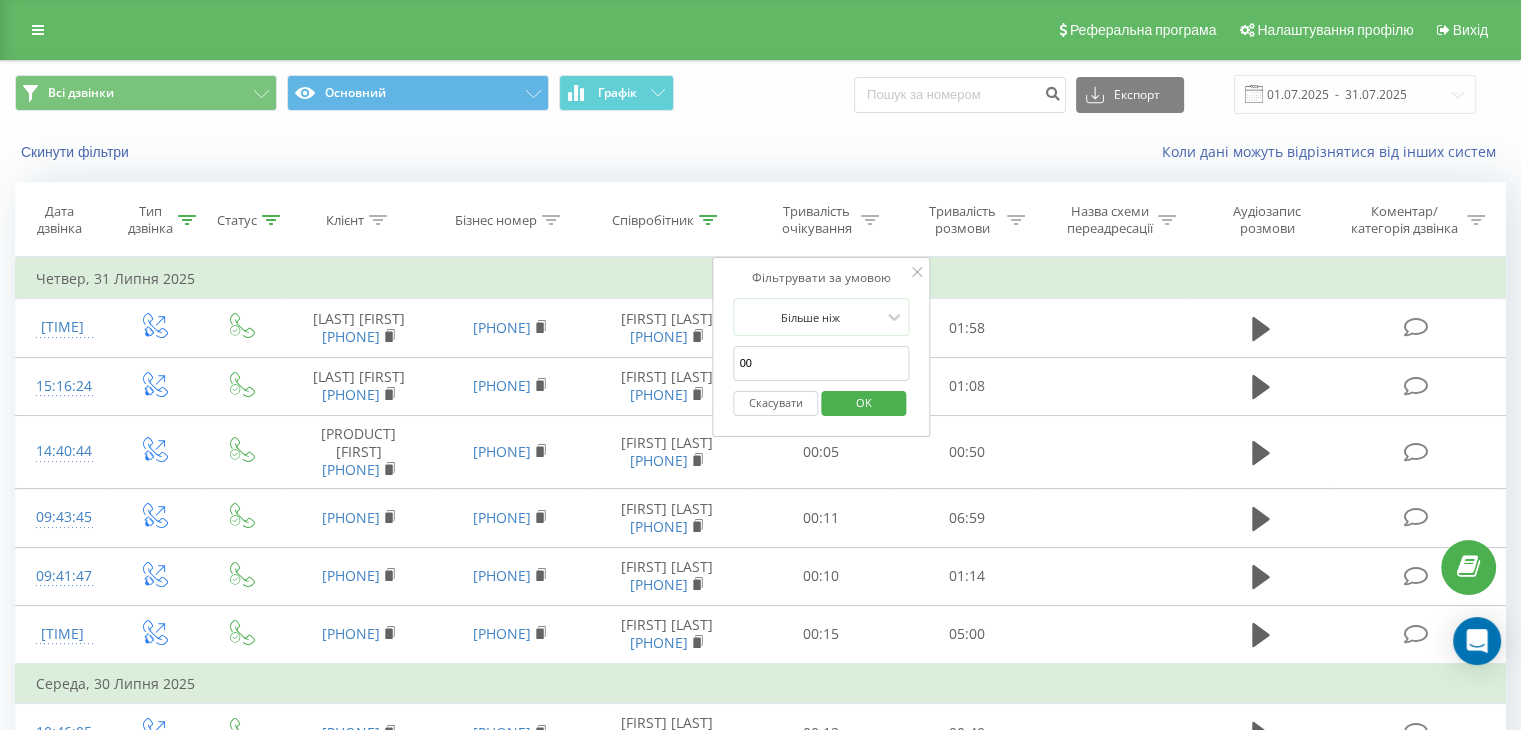 type on "00:30" 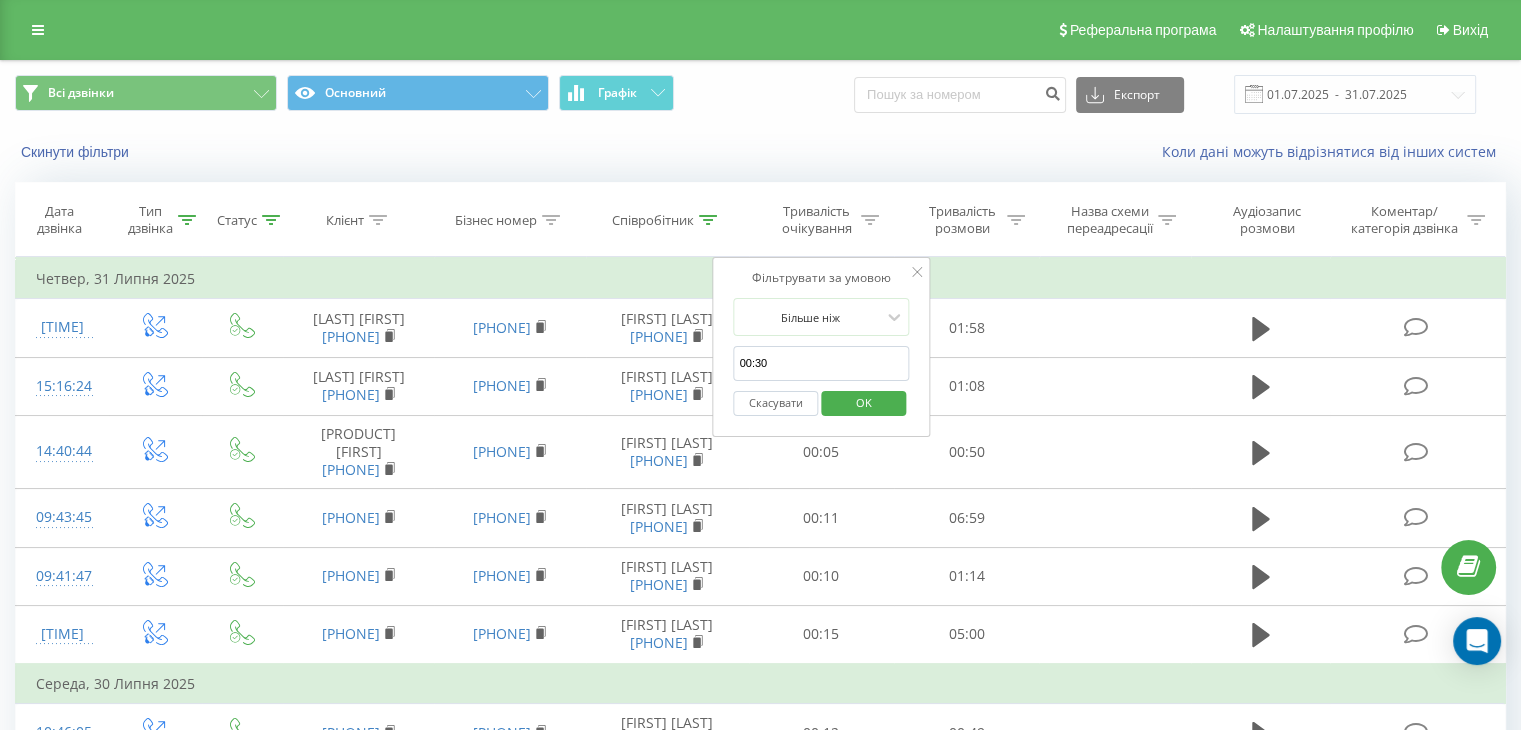 click on "OK" at bounding box center (864, 402) 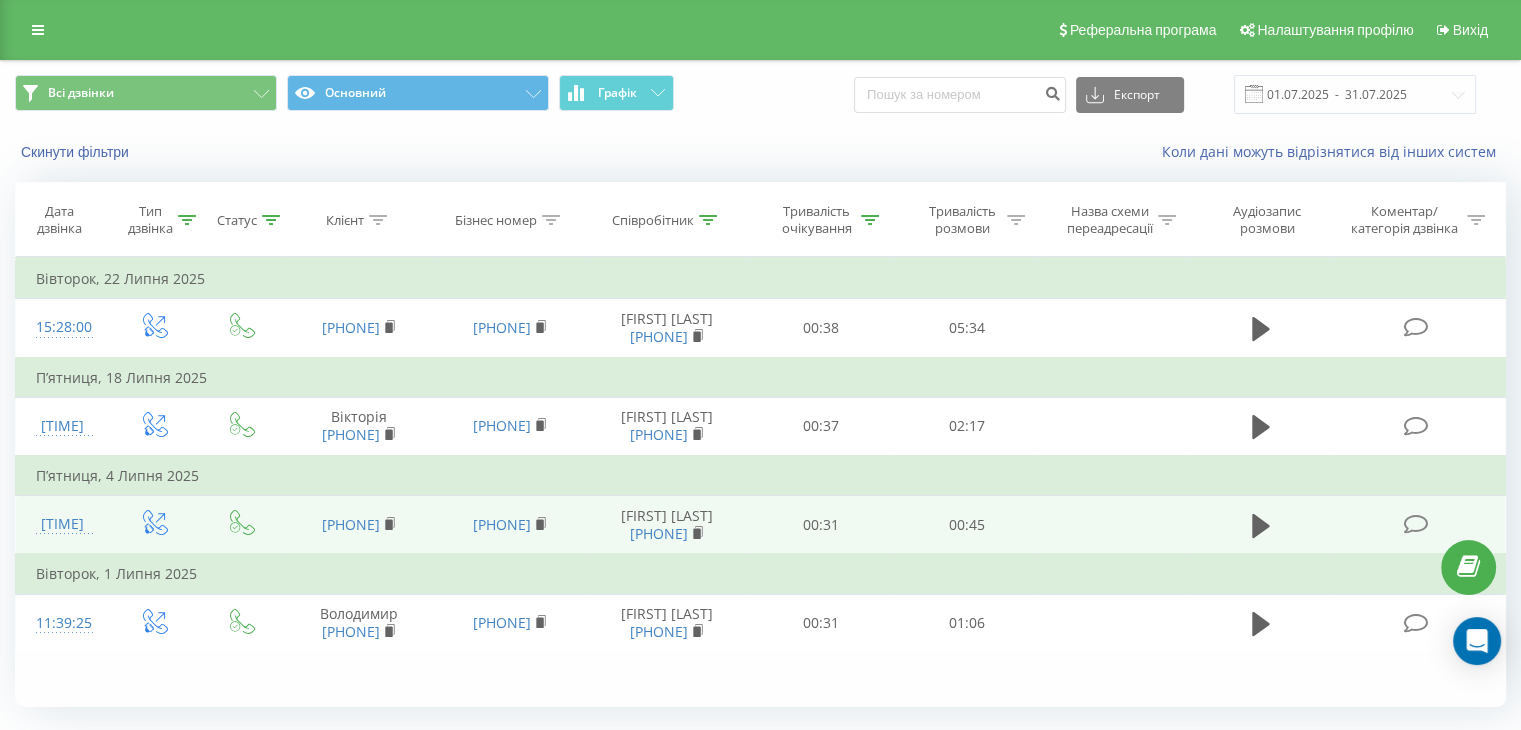 scroll, scrollTop: 52, scrollLeft: 0, axis: vertical 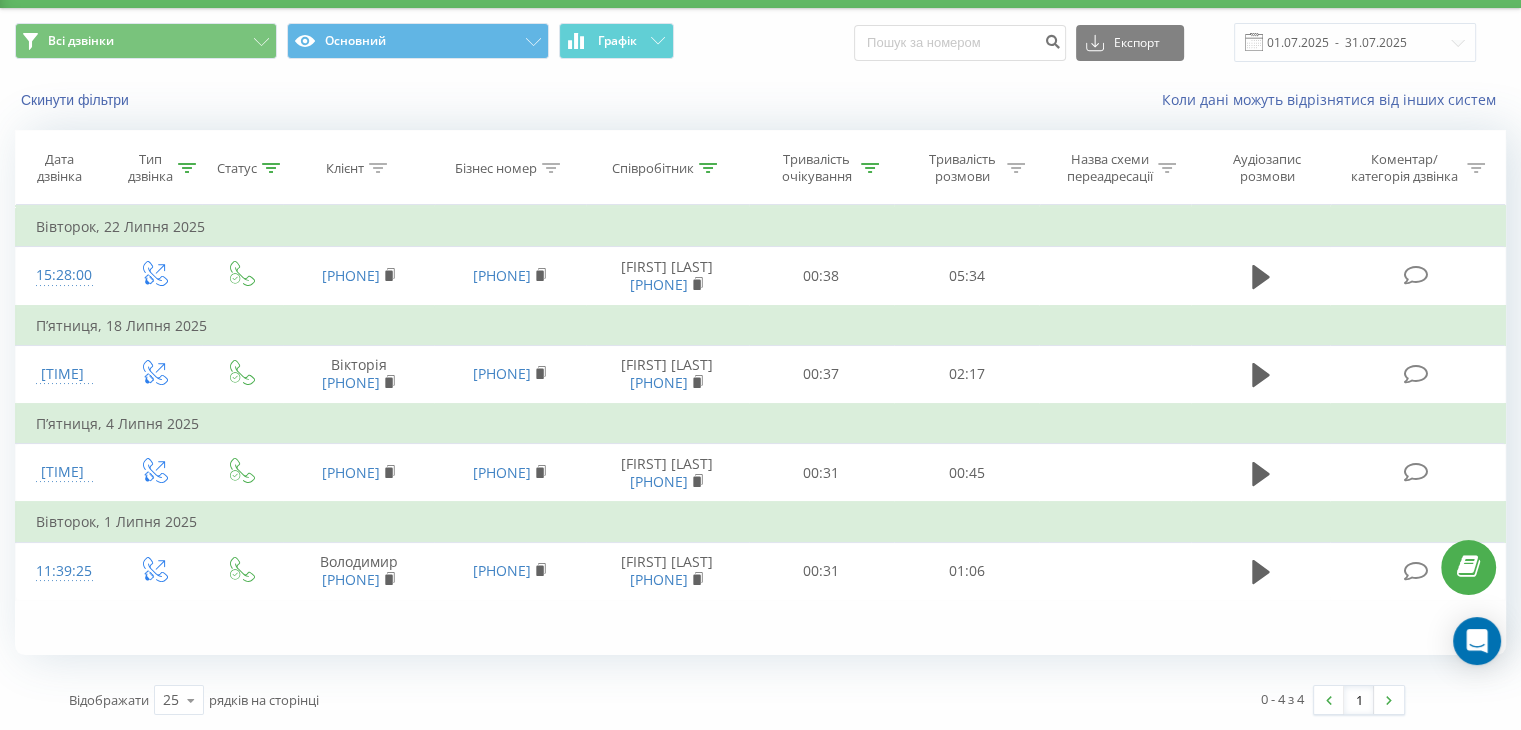 click 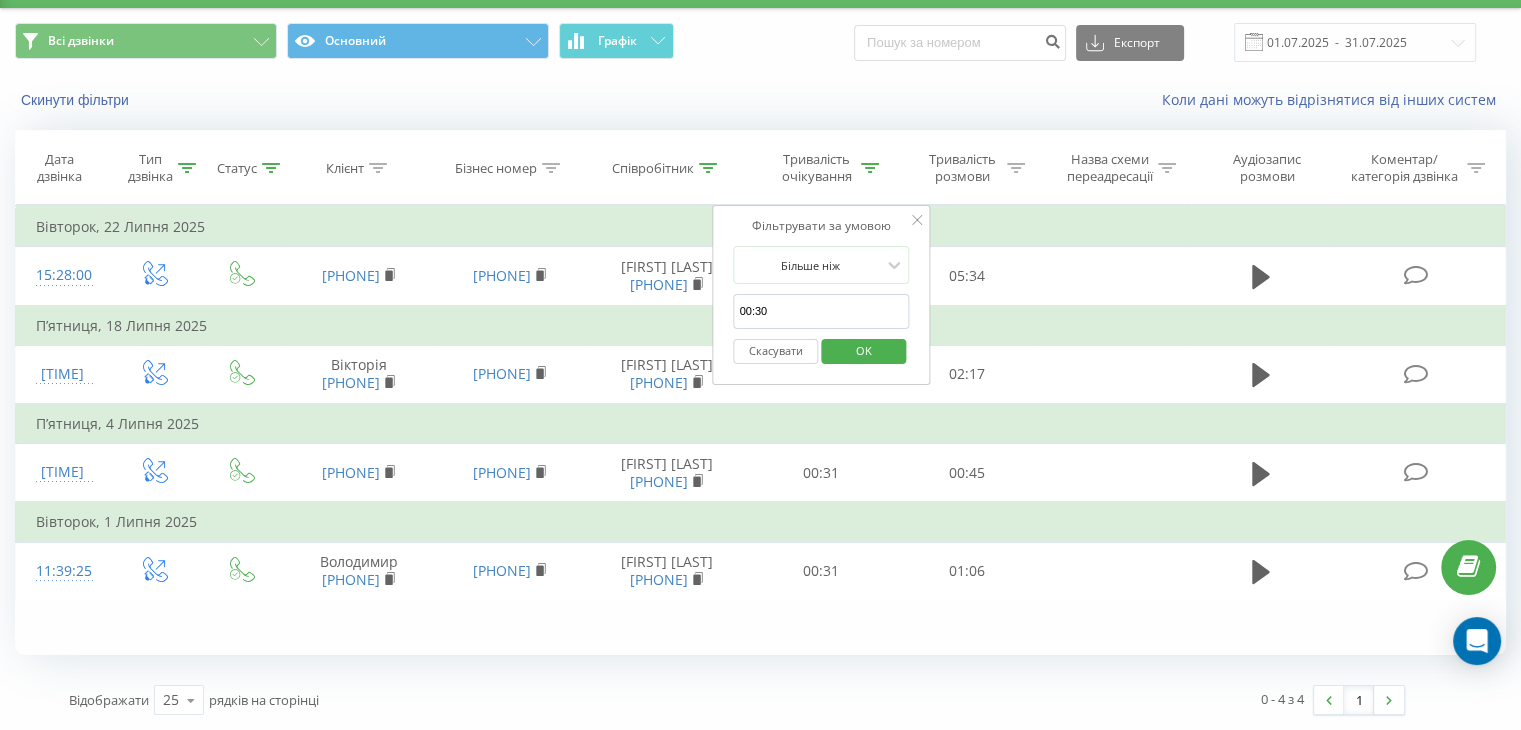 click on "Скасувати" at bounding box center [776, 351] 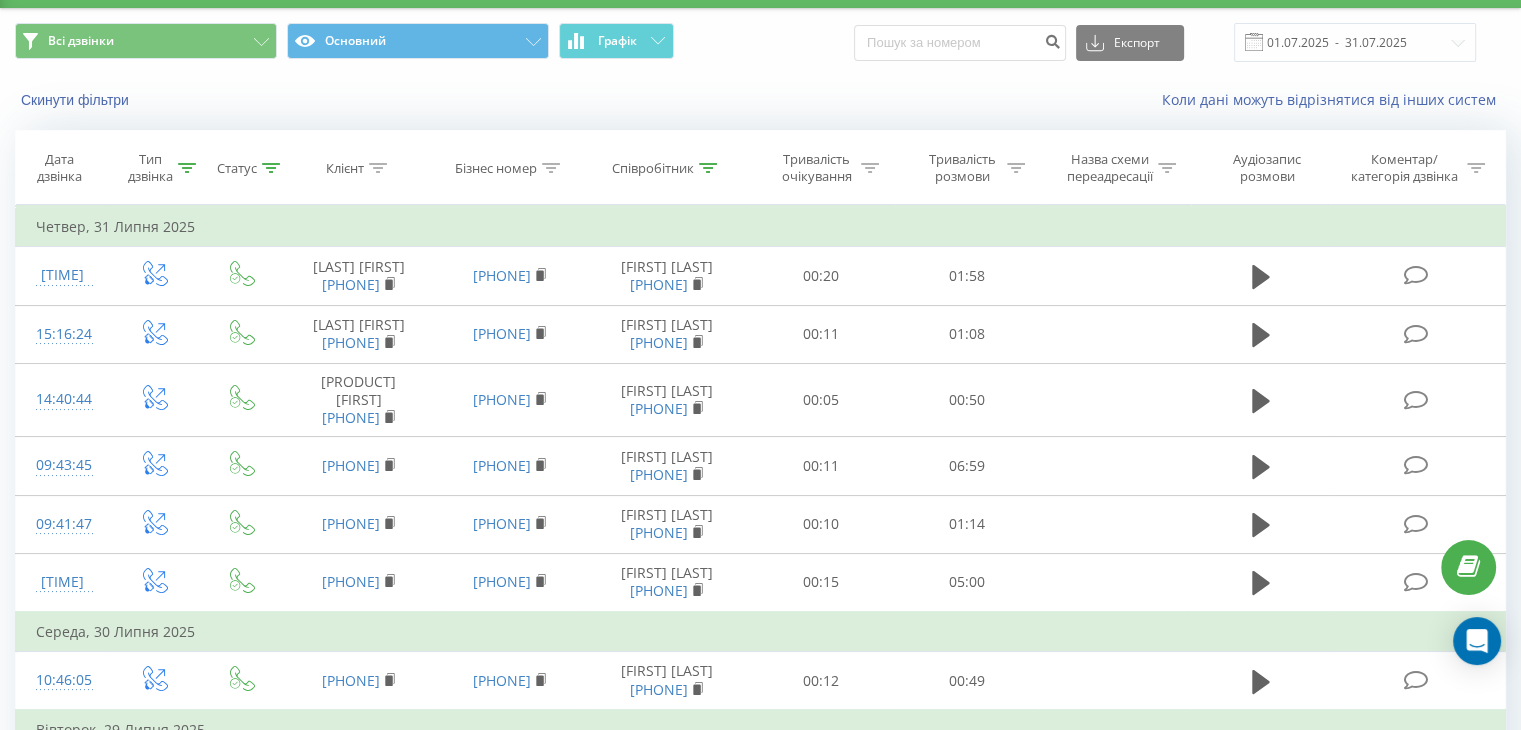 click 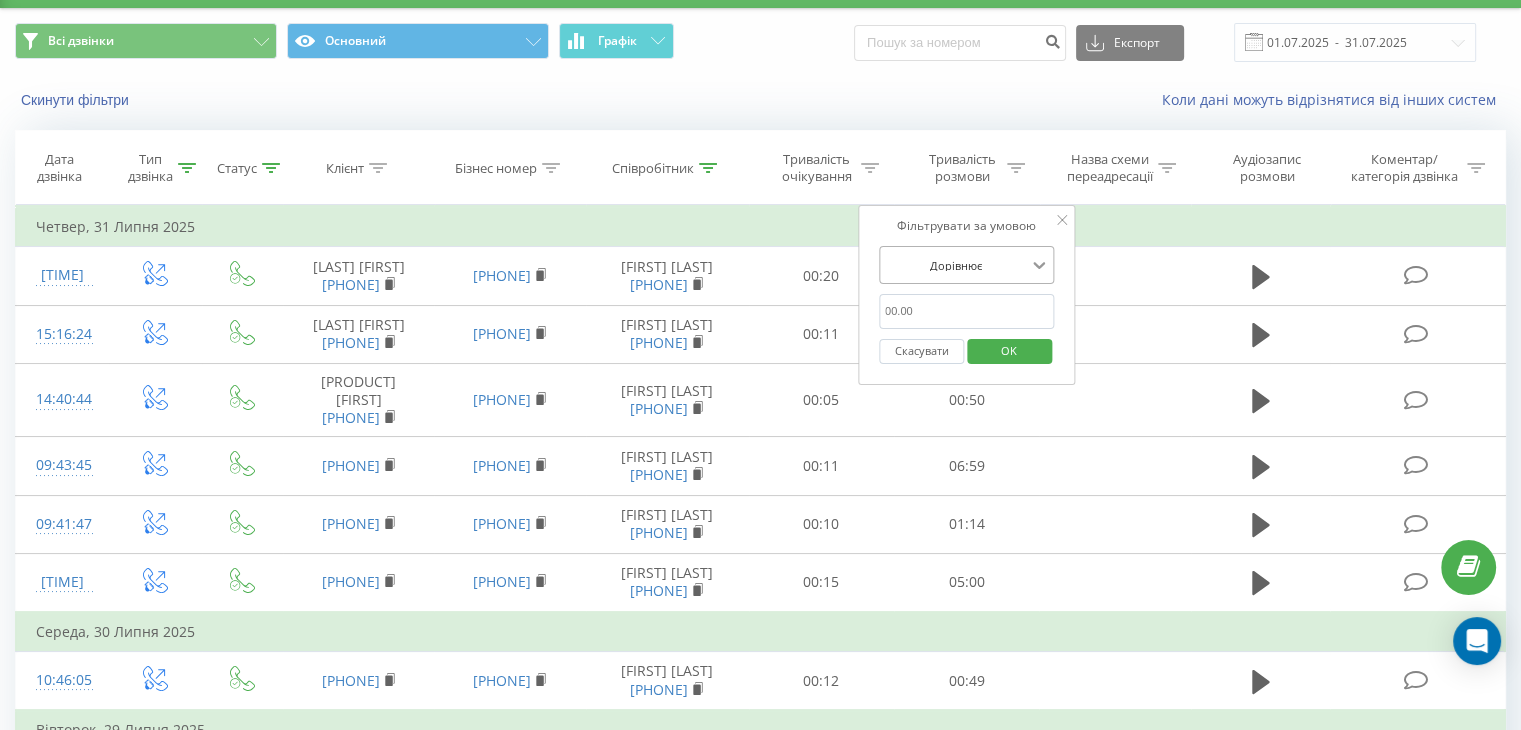 click 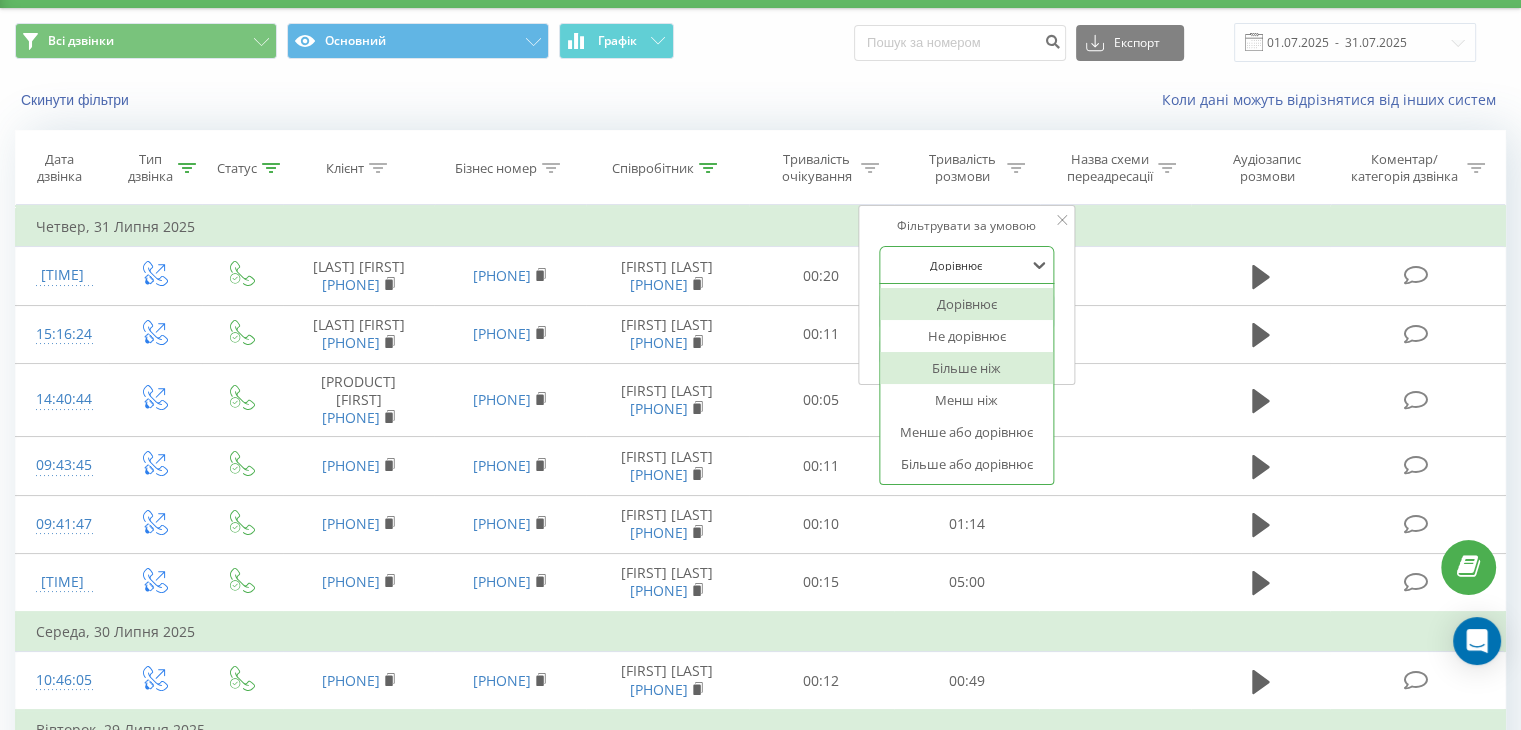 click on "Більше ніж" at bounding box center [967, 368] 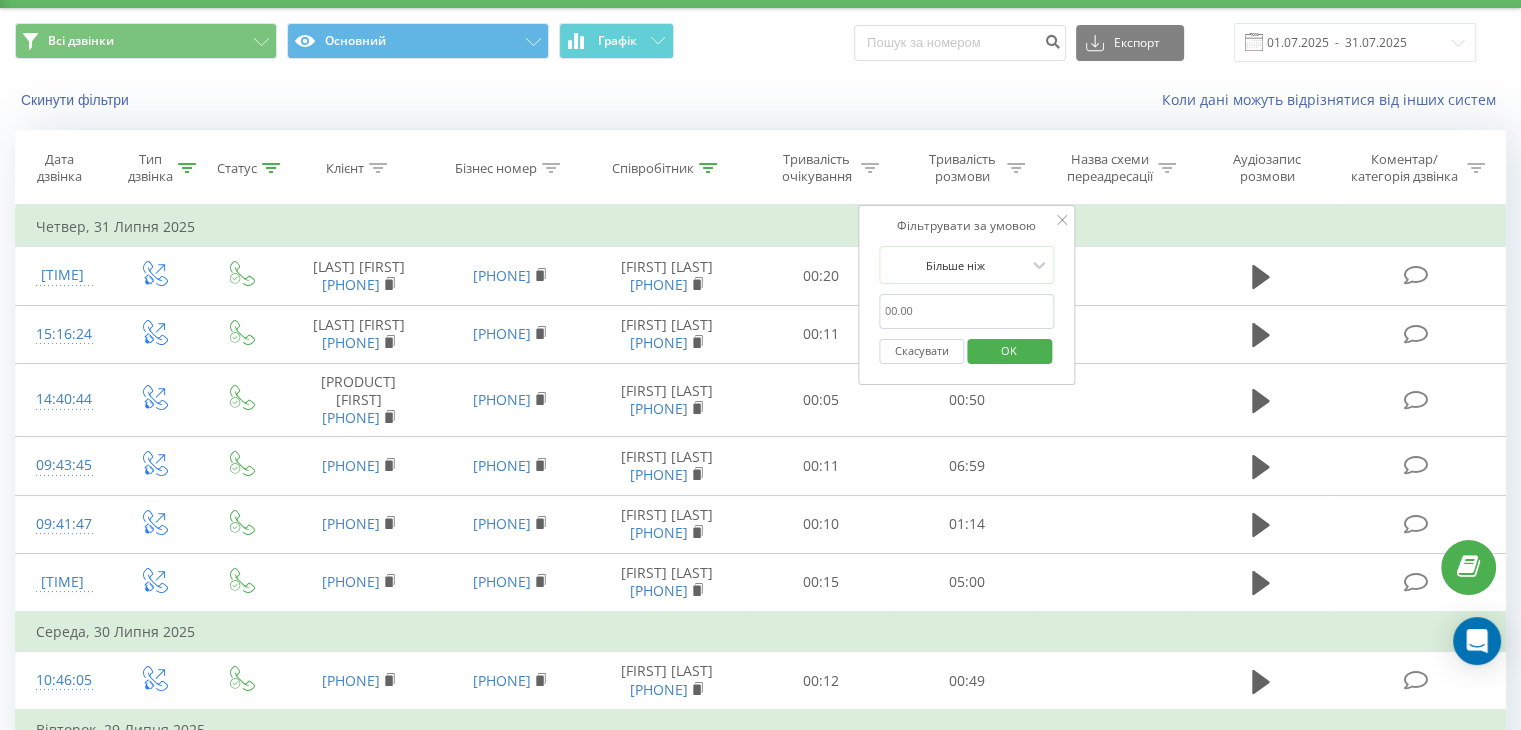 click at bounding box center (967, 311) 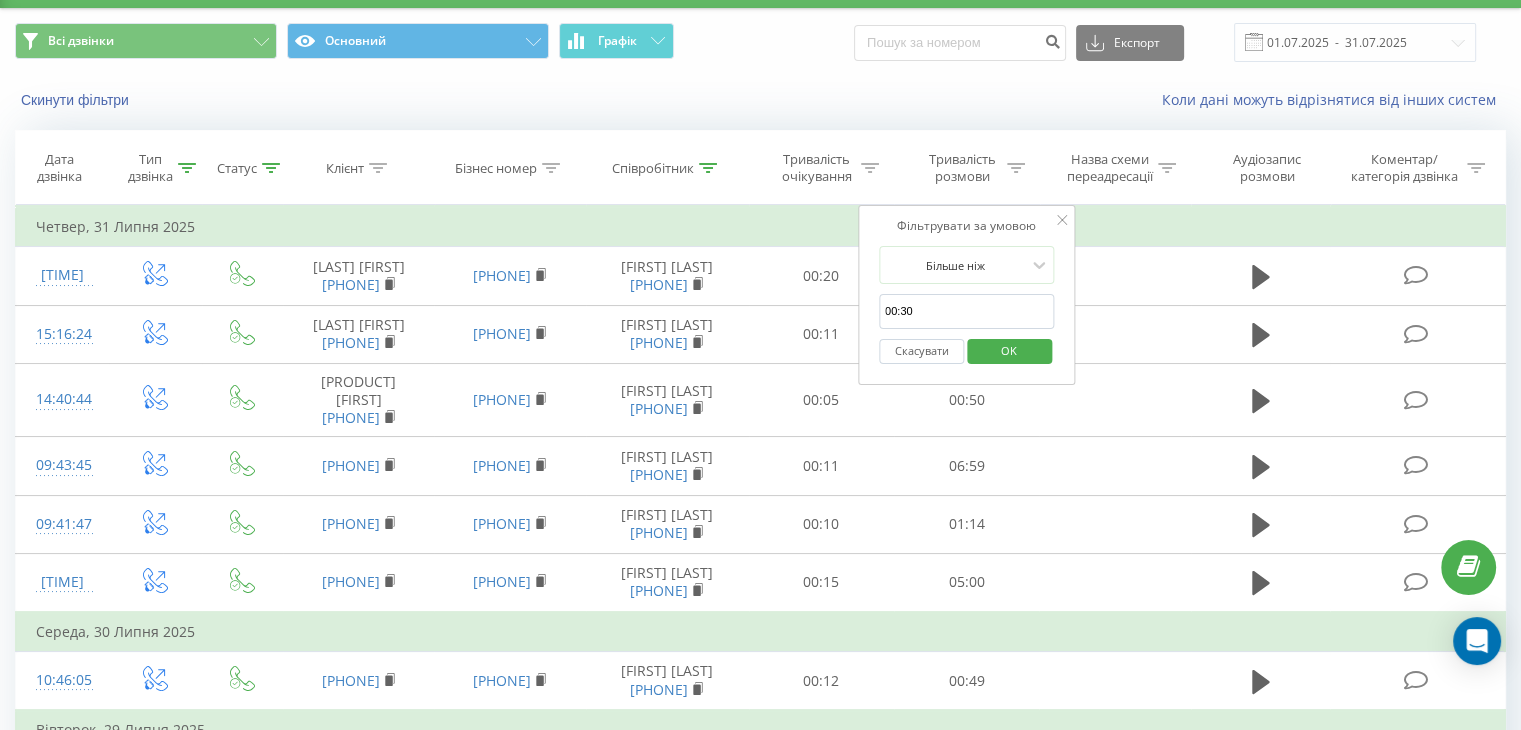 click on "OK" at bounding box center (1009, 350) 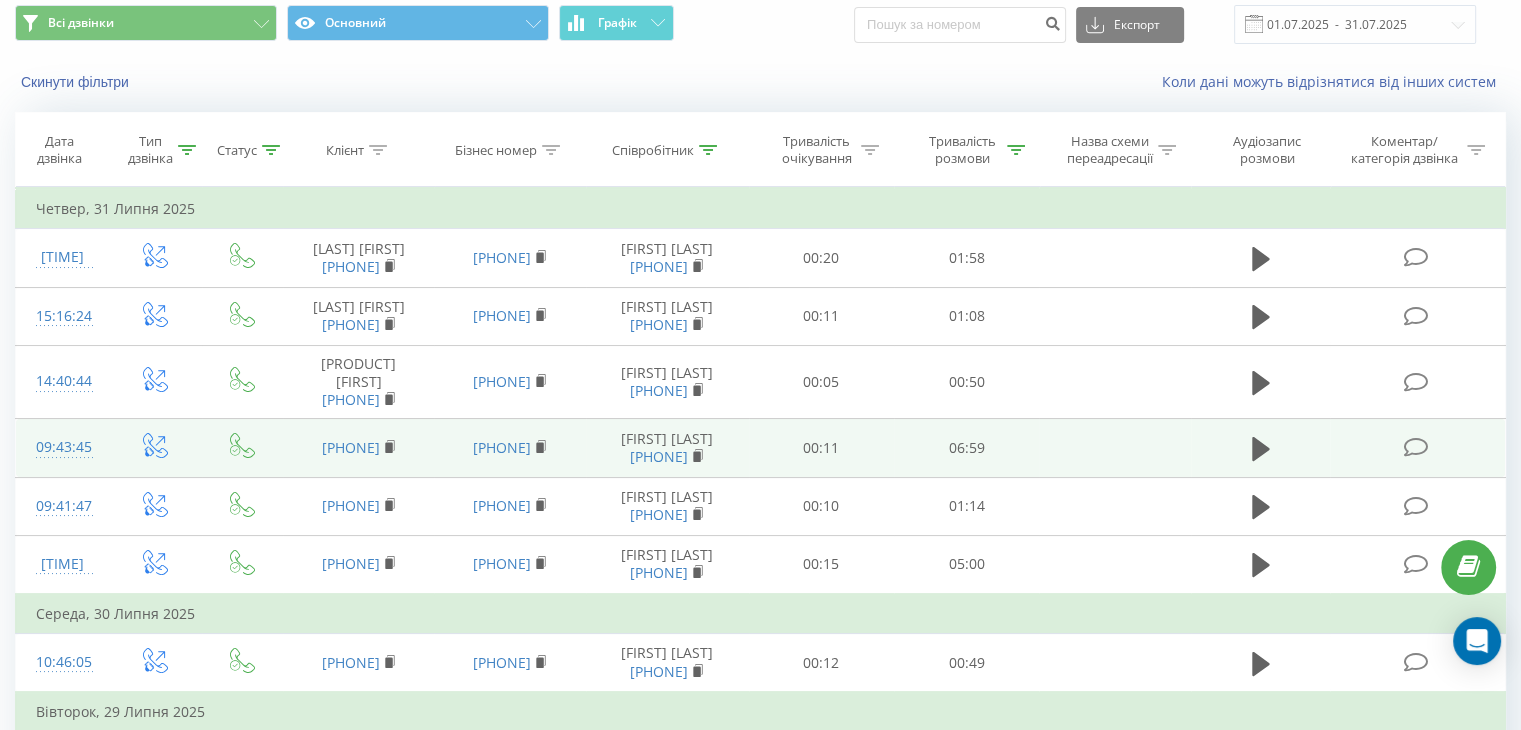 scroll, scrollTop: 0, scrollLeft: 0, axis: both 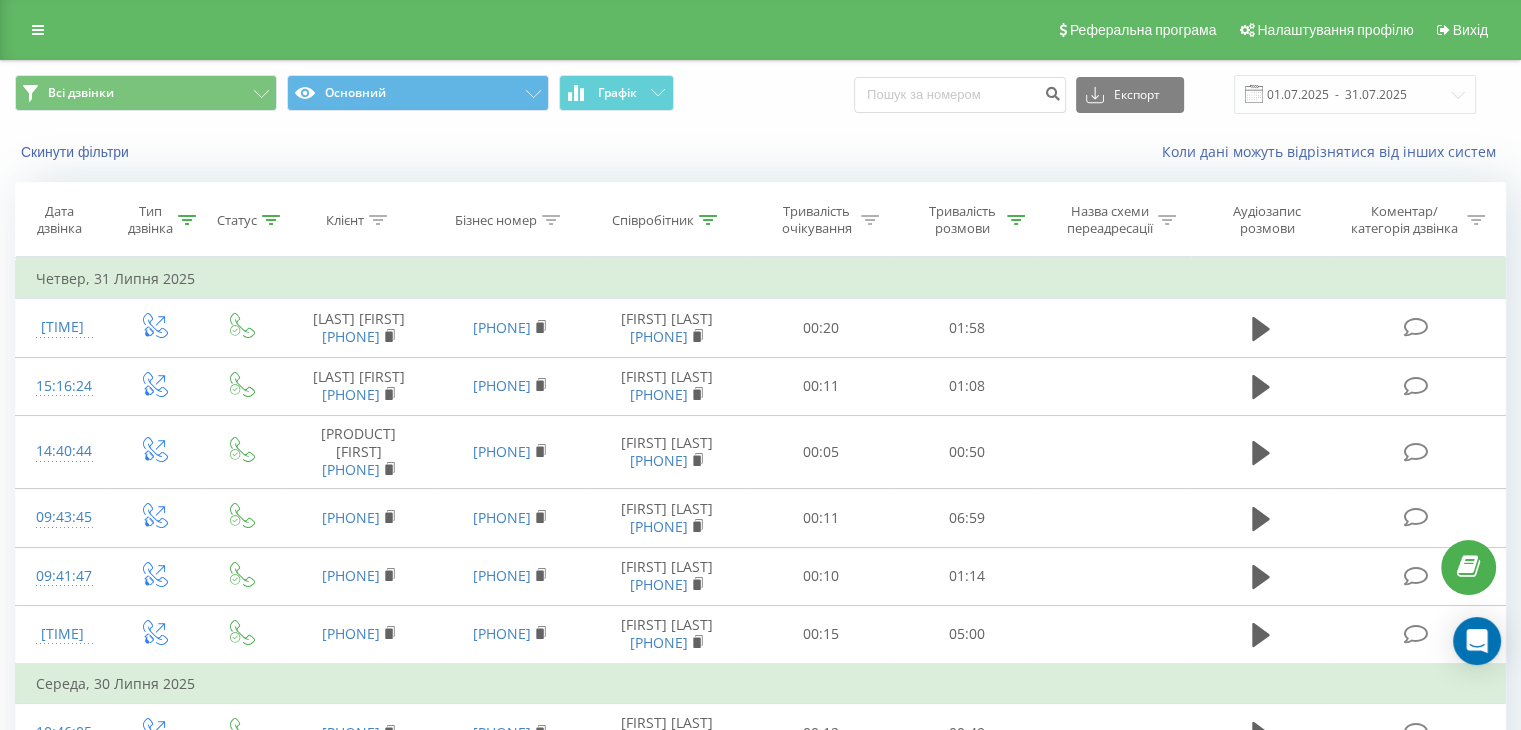 click 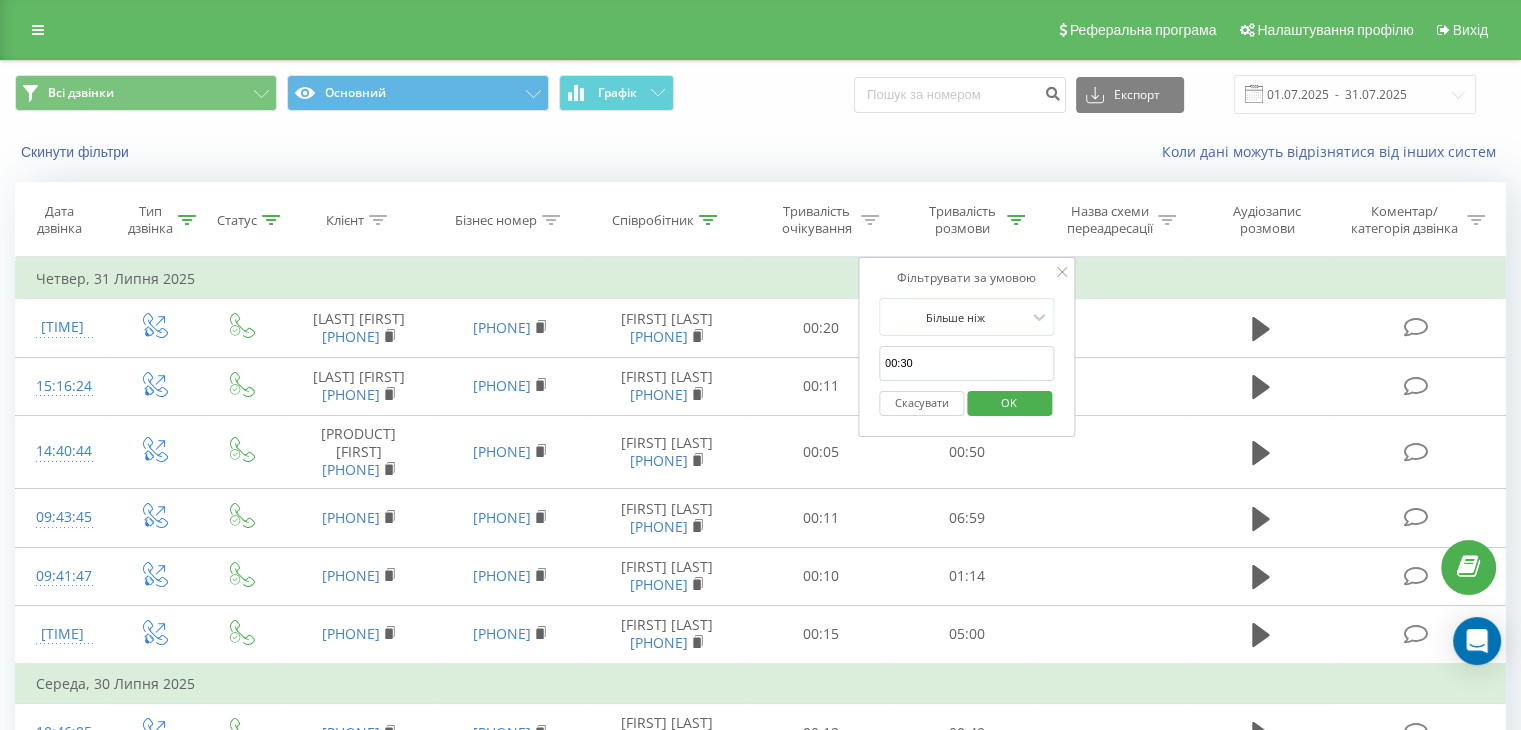drag, startPoint x: 912, startPoint y: 361, endPoint x: 954, endPoint y: 369, distance: 42.755116 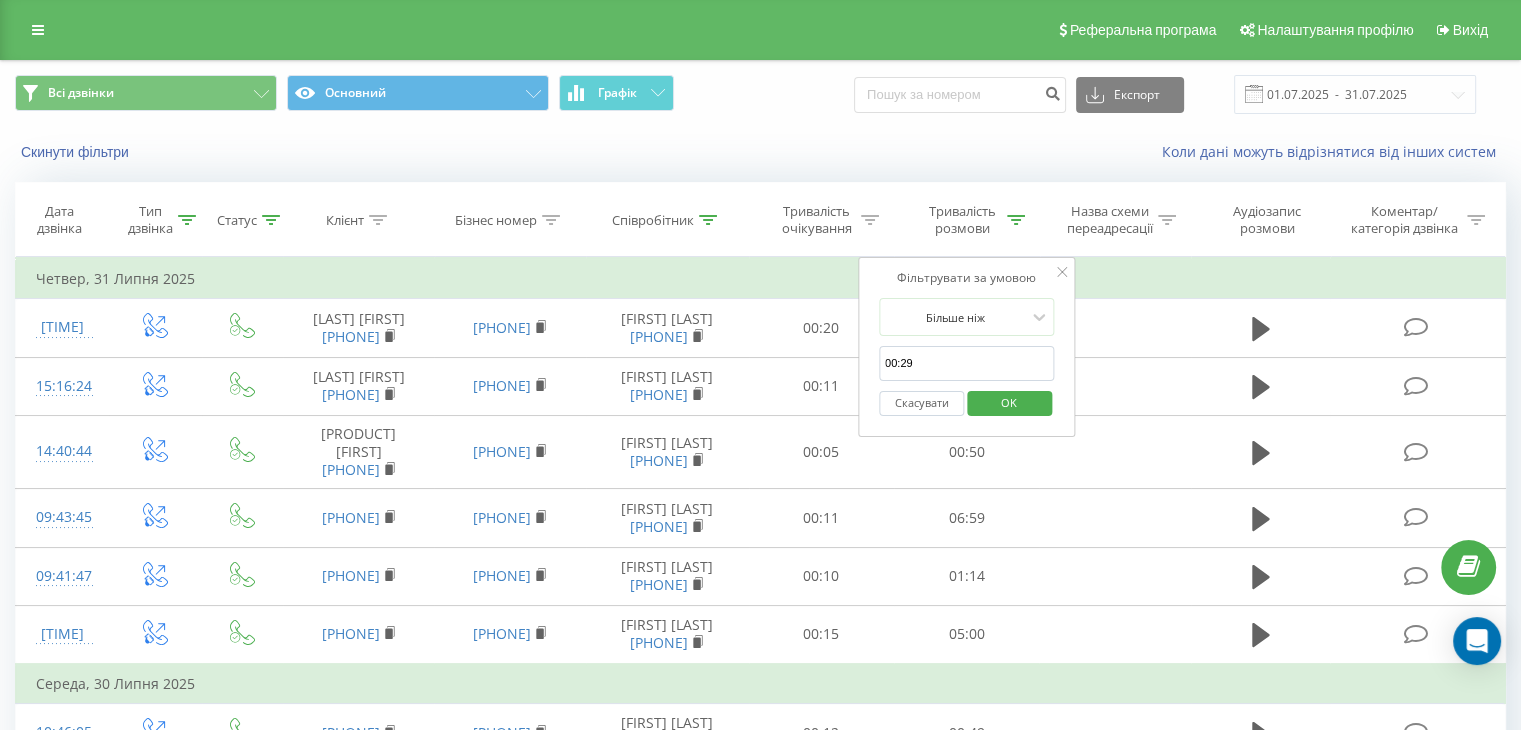 click on "OK" at bounding box center (1009, 402) 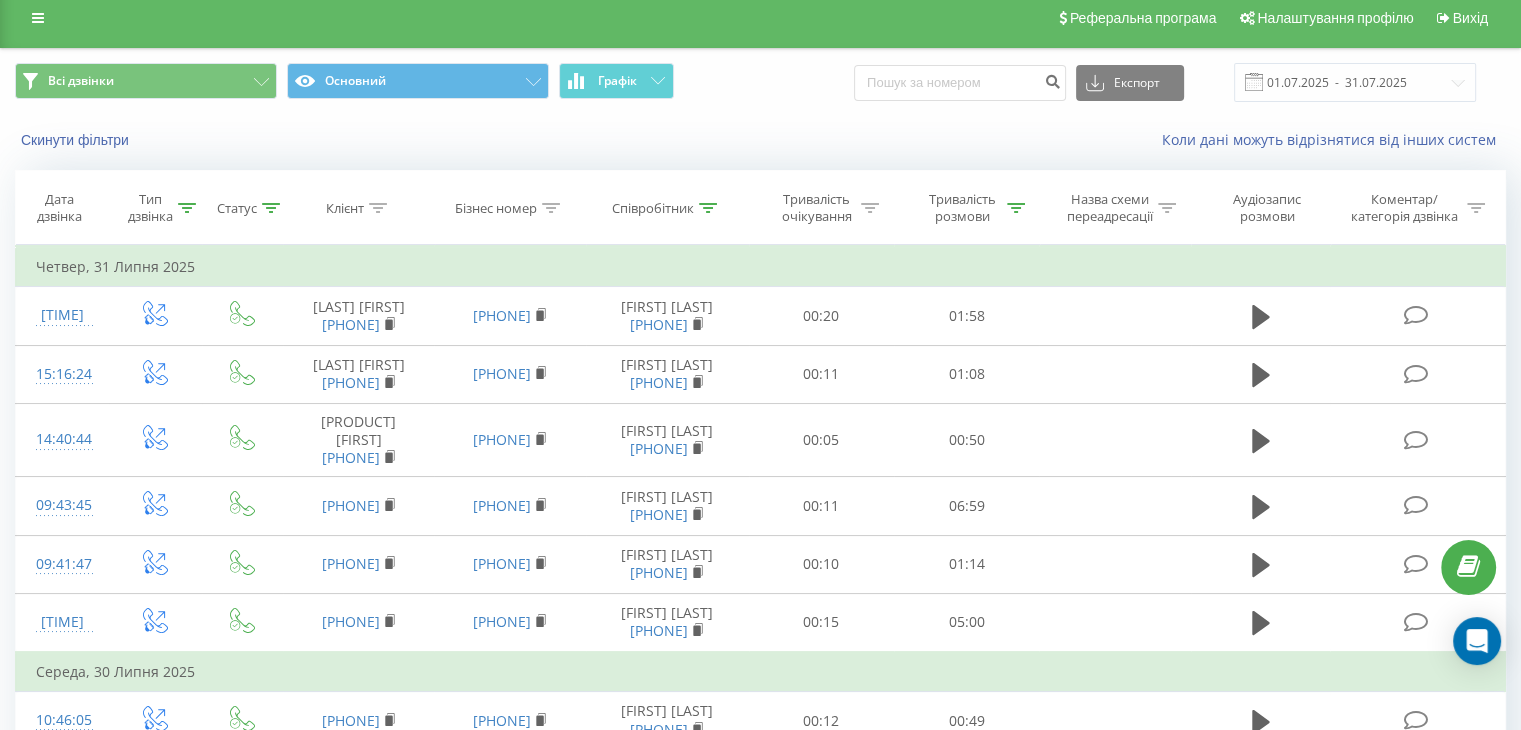 scroll, scrollTop: 0, scrollLeft: 0, axis: both 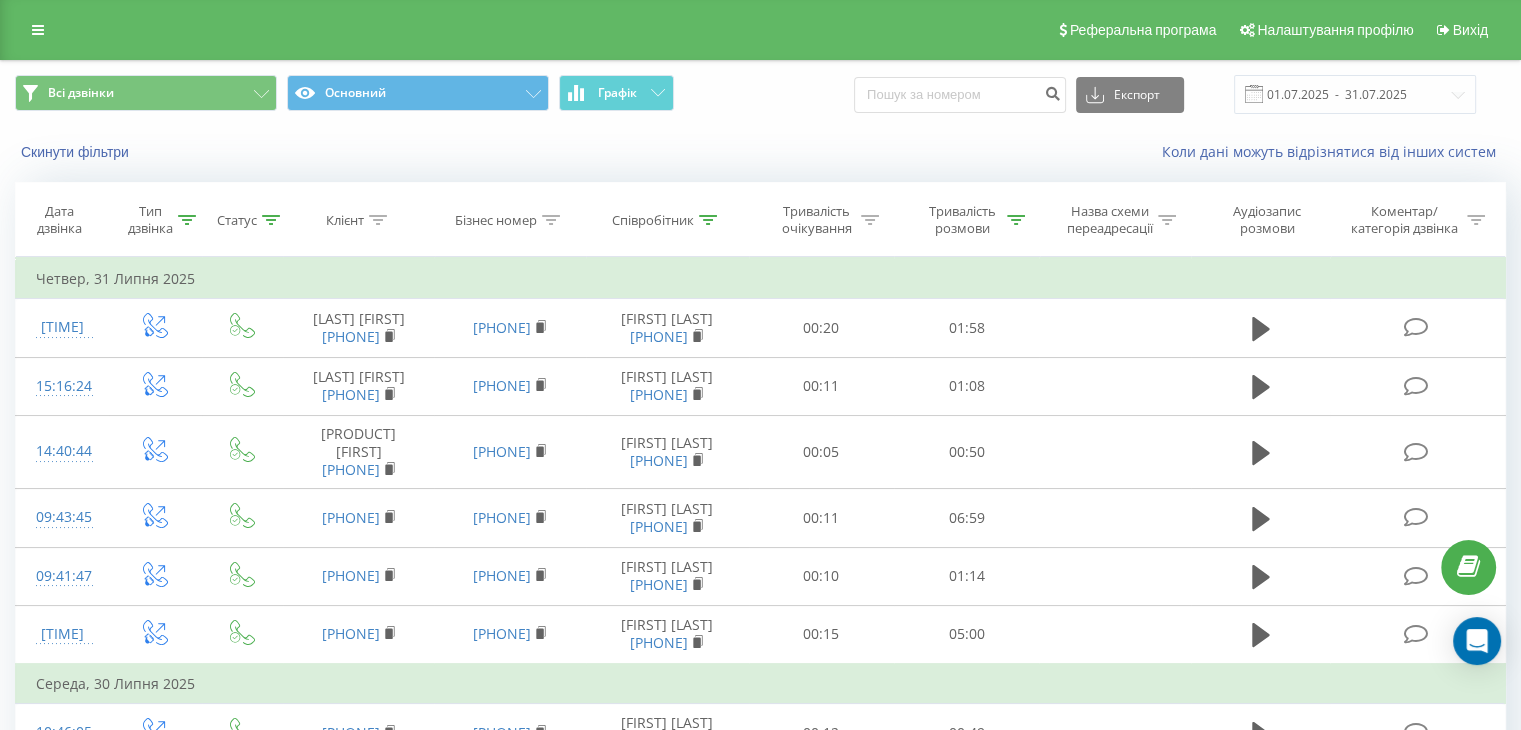click on "Тривалість розмови" at bounding box center [973, 220] 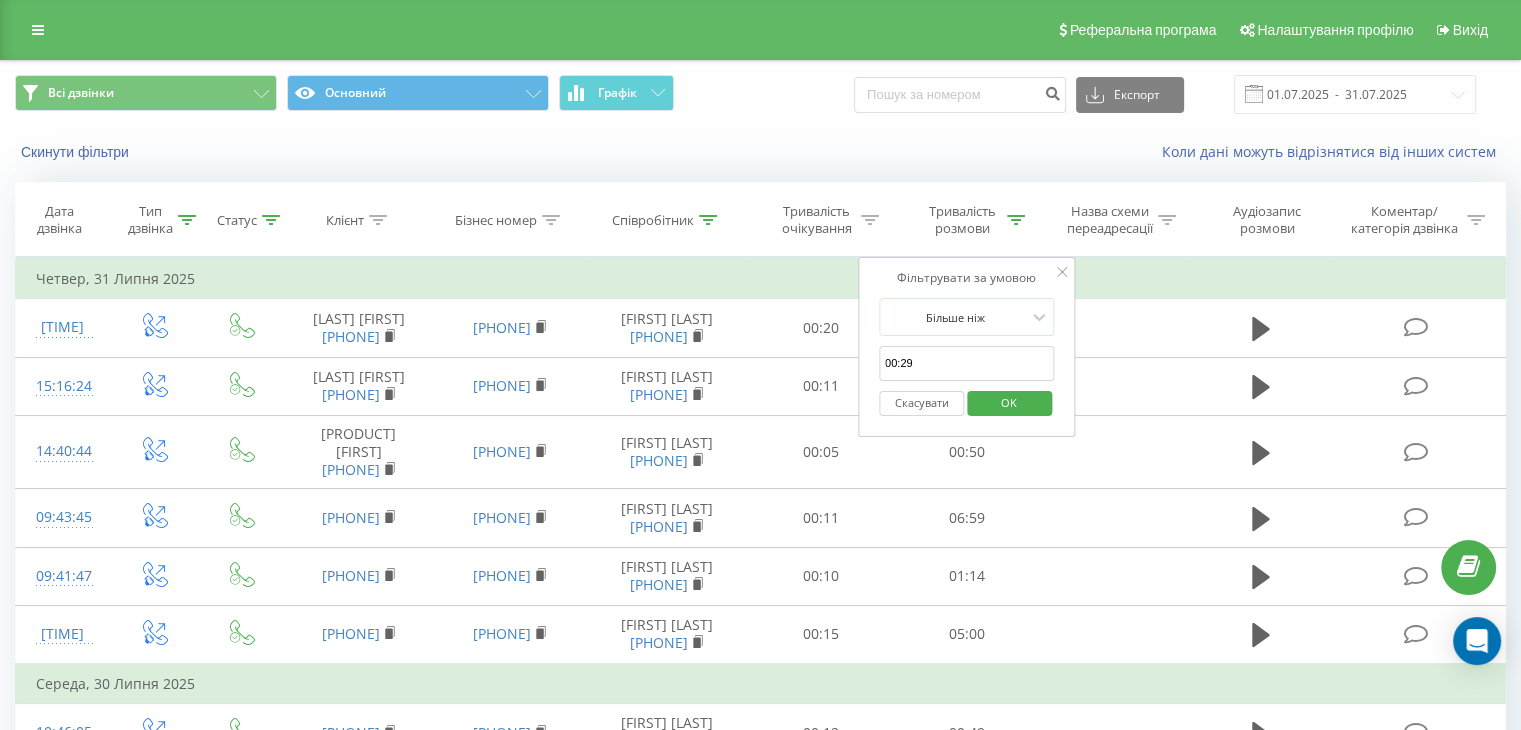 click on "00:29" at bounding box center (967, 363) 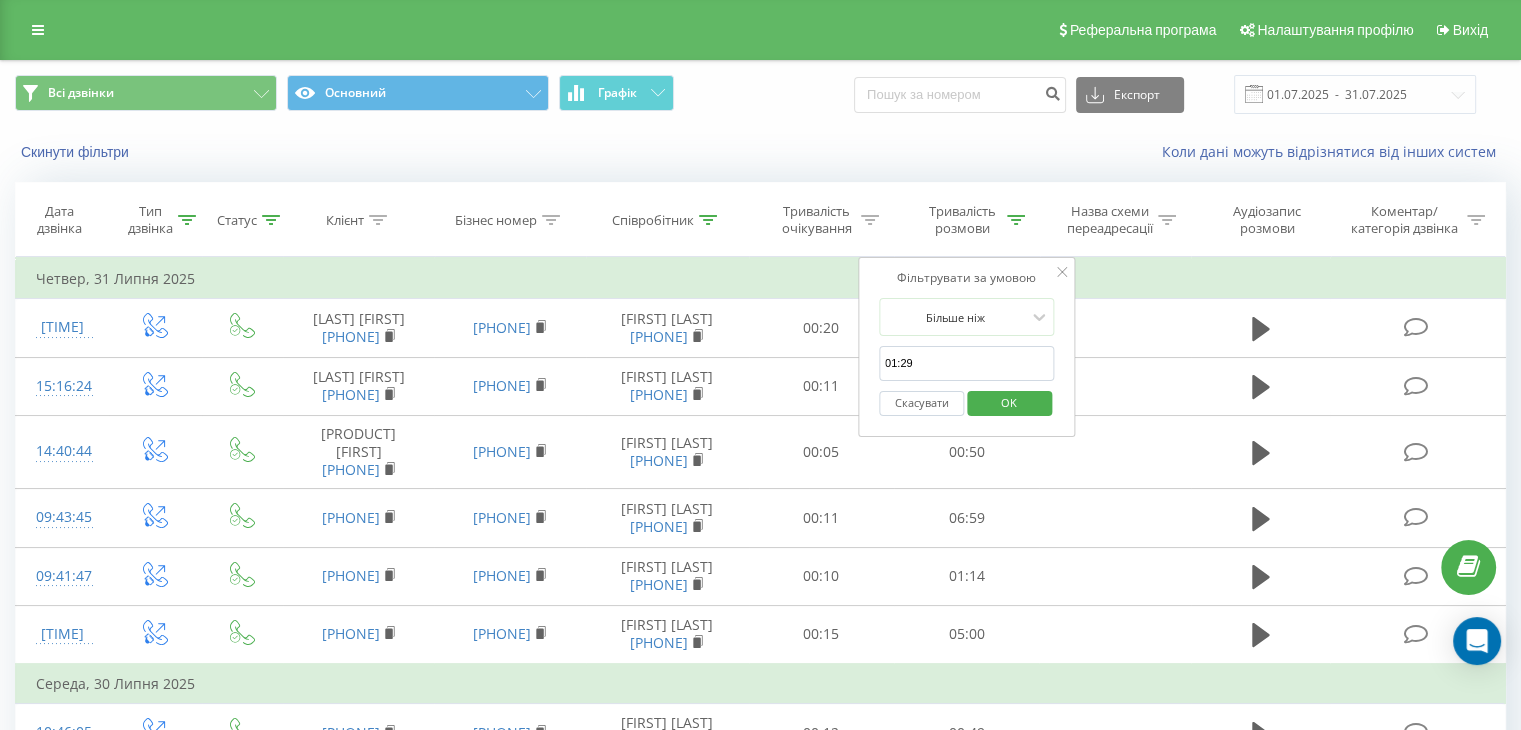 type on "01:29" 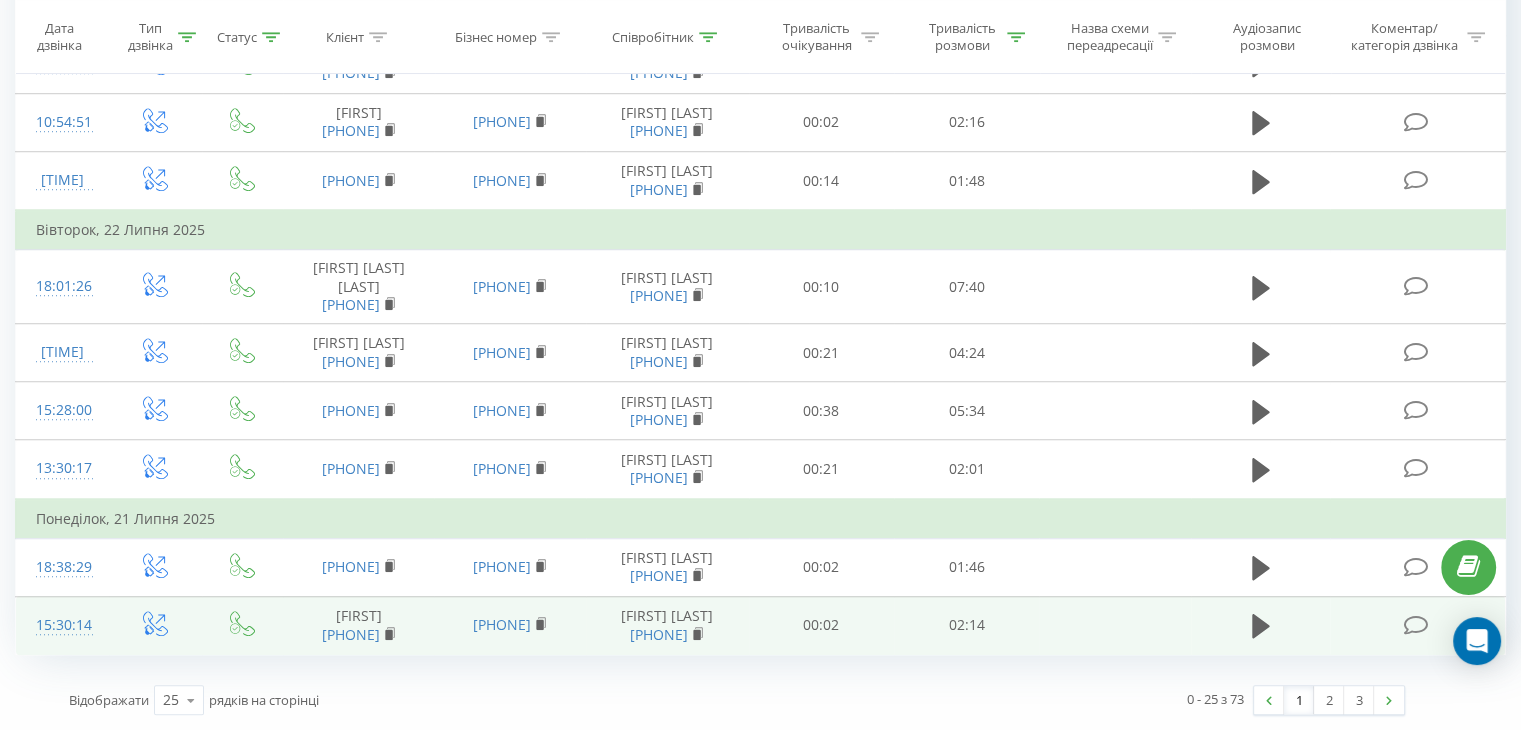 scroll, scrollTop: 1885, scrollLeft: 0, axis: vertical 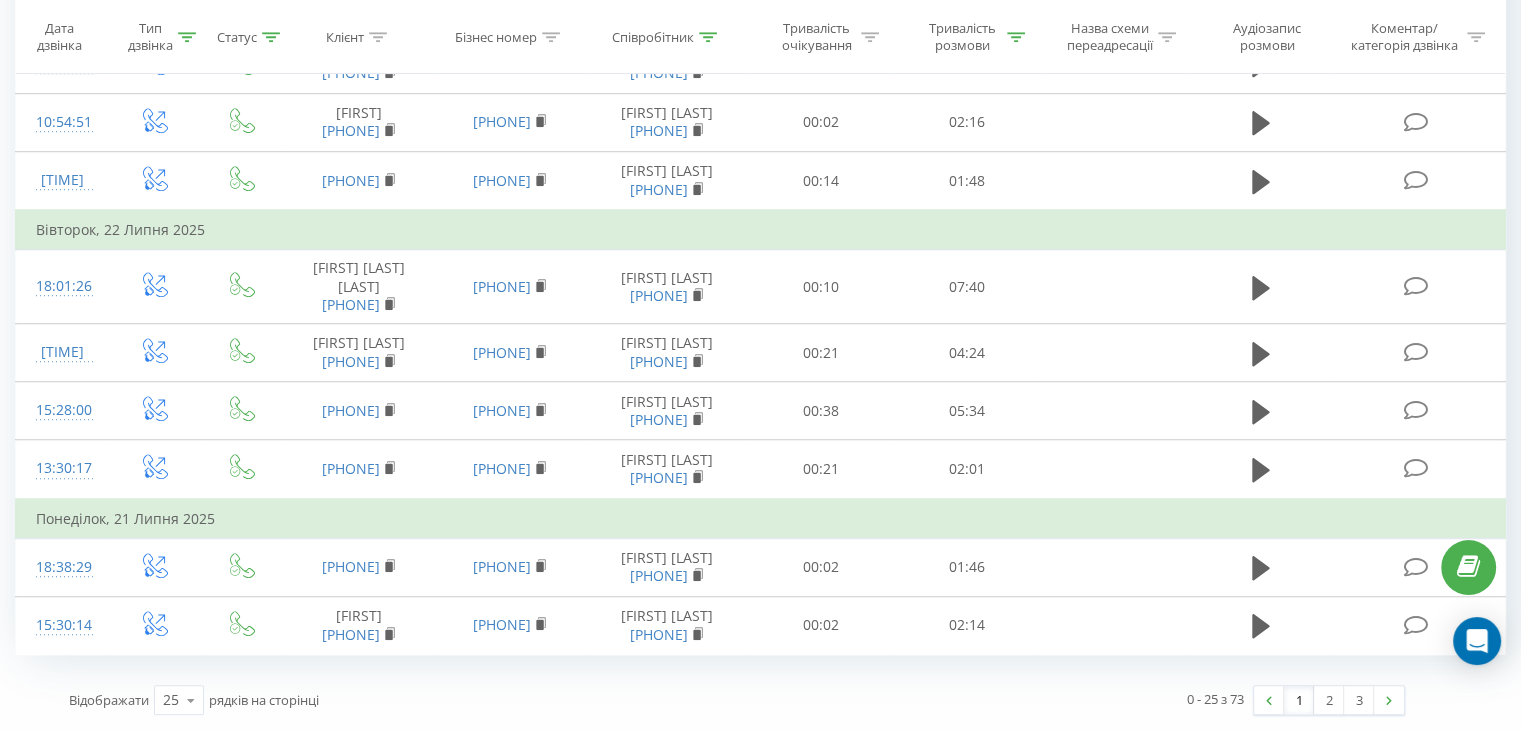 click on "[NUMBER]" at bounding box center (1078, 700) 